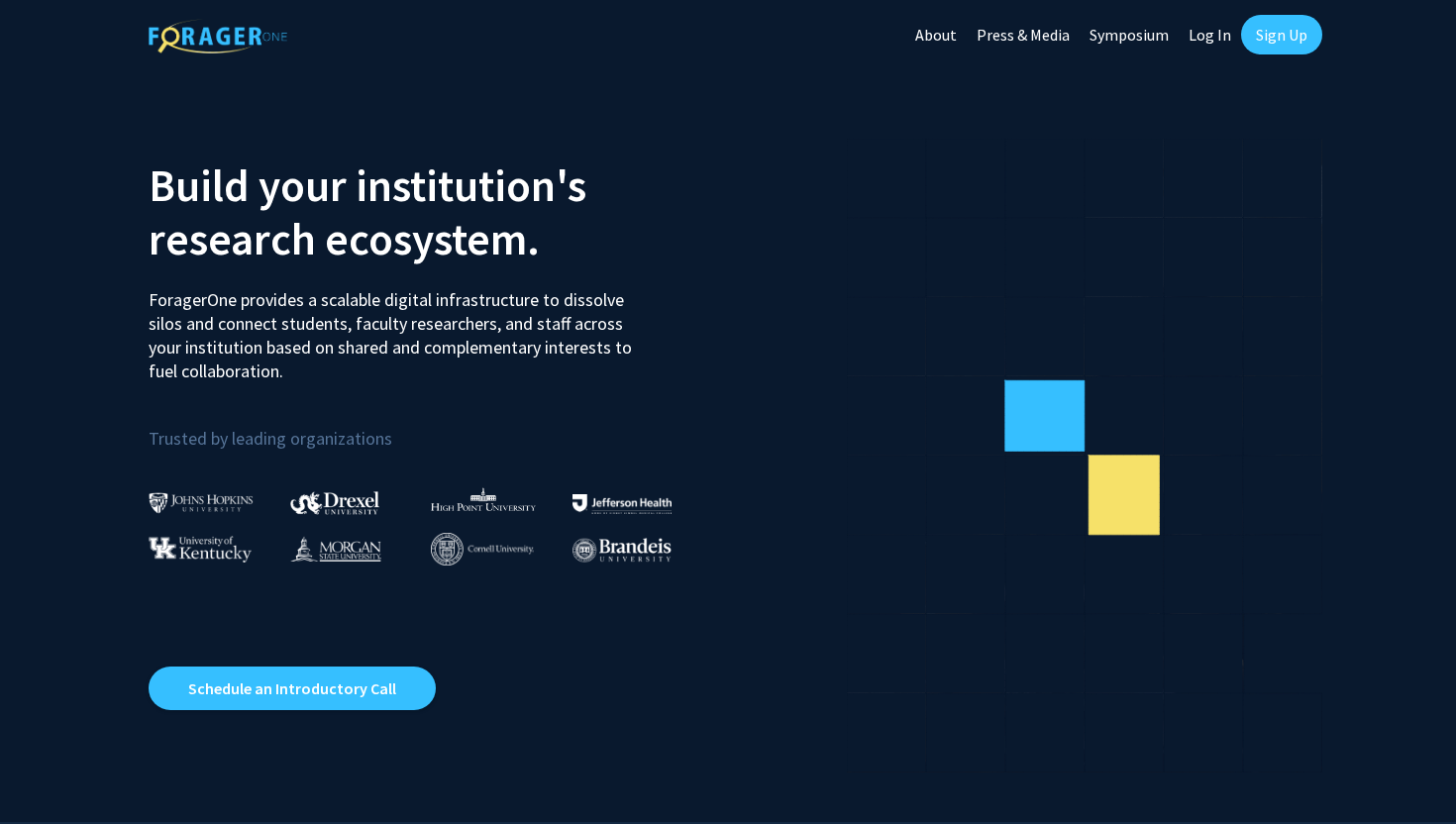 scroll, scrollTop: 0, scrollLeft: 0, axis: both 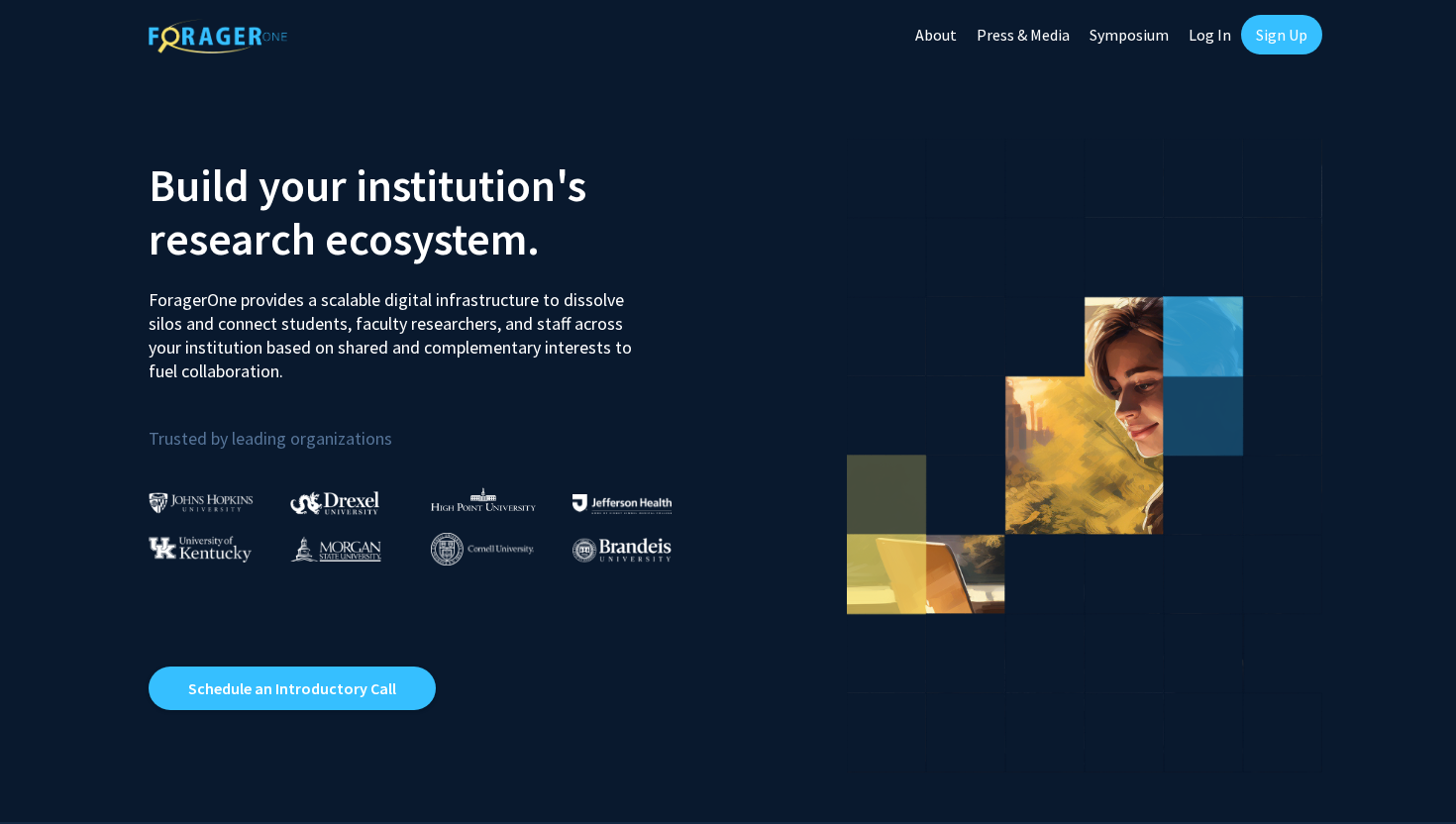 click on "Sign Up" 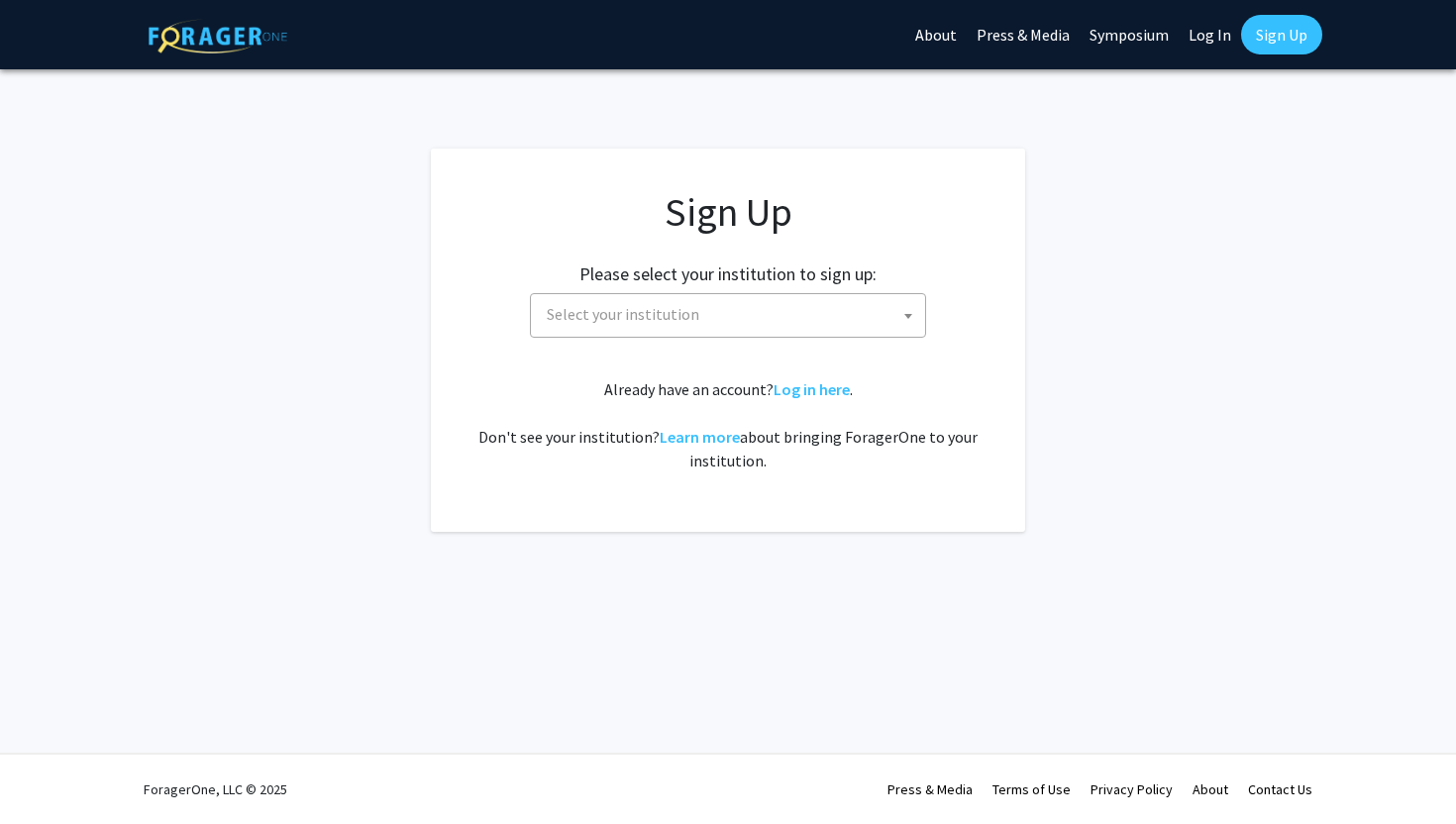 click on "Select your institution" at bounding box center (732, 314) 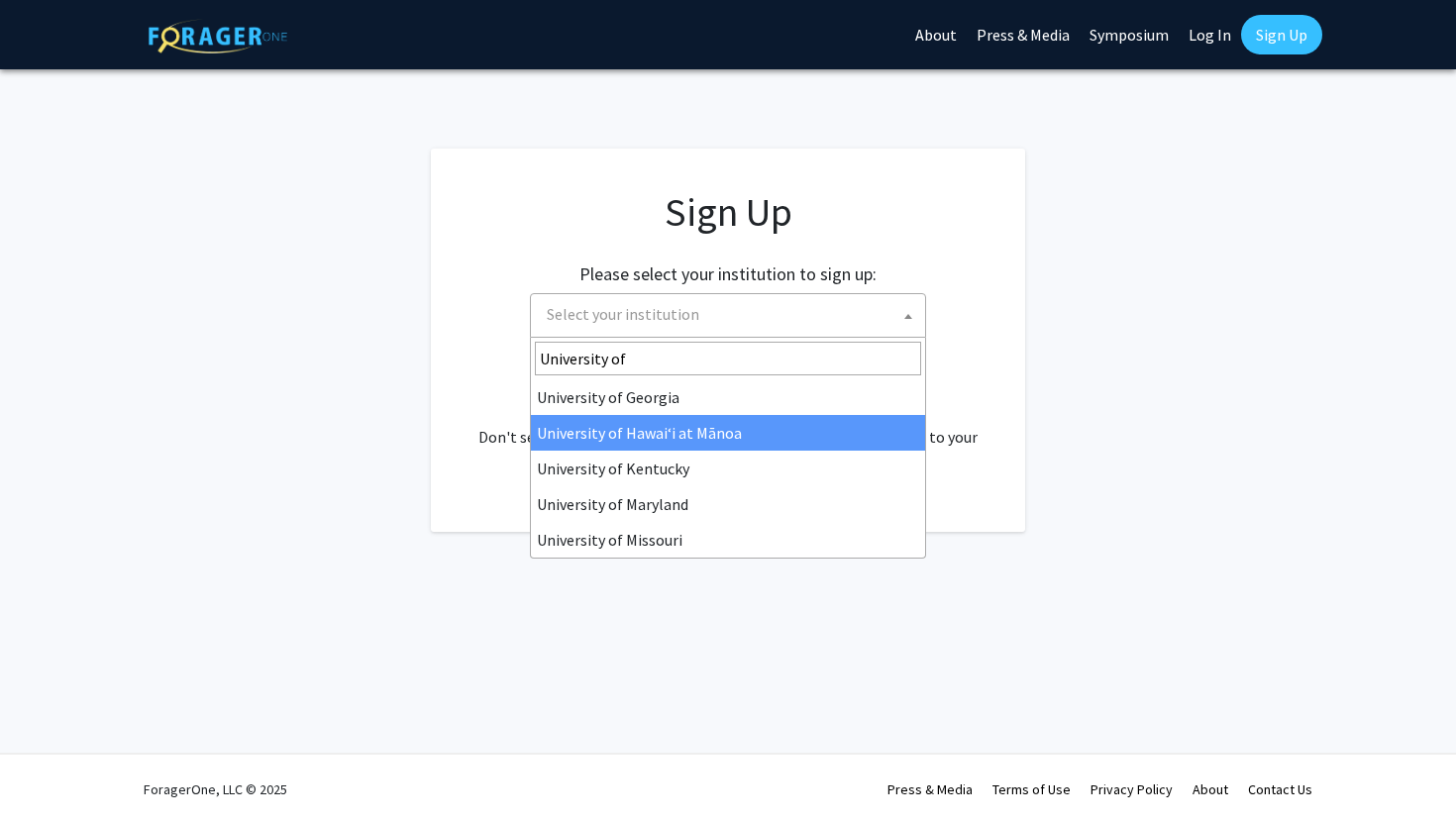 type on "University of" 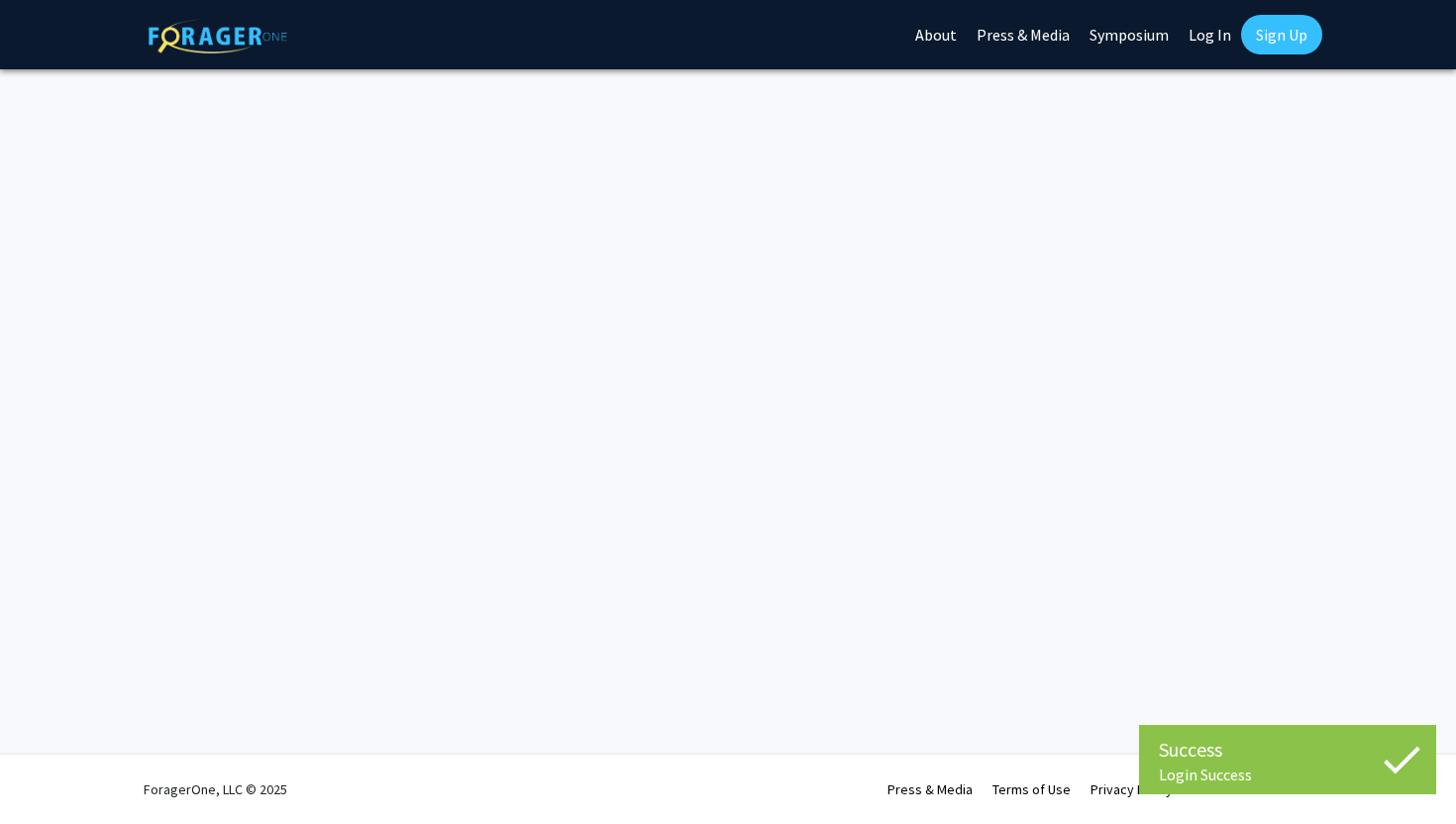 scroll, scrollTop: 0, scrollLeft: 0, axis: both 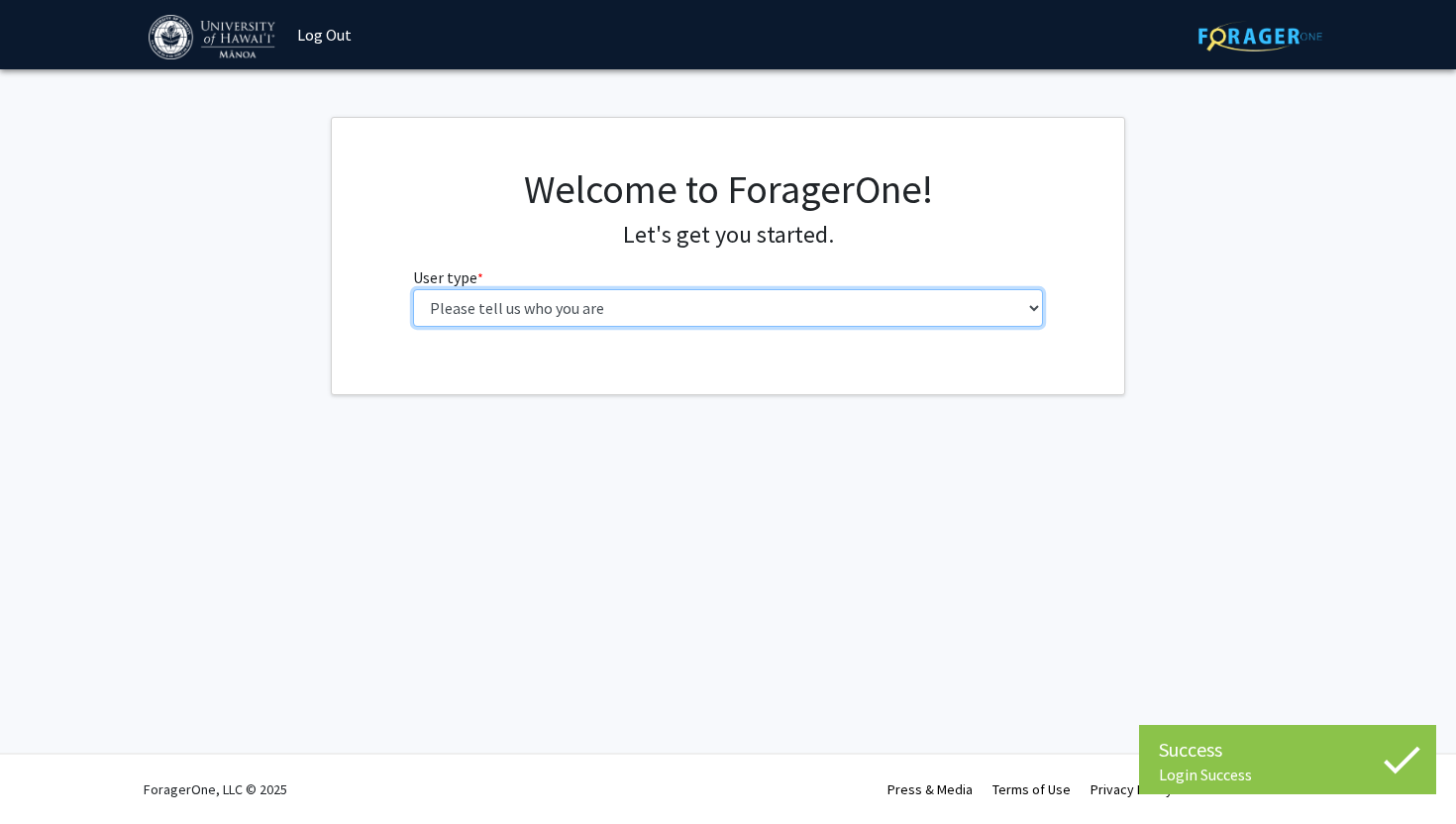 click on "Please tell us who you are  Undergraduate Student   Master's Student   Doctoral Candidate (PhD, MD, DMD, PharmD, etc.)   Postdoctoral Researcher / Research Staff / Medical Resident / Medical Fellow   Faculty   Administrative Staff" at bounding box center (728, 308) 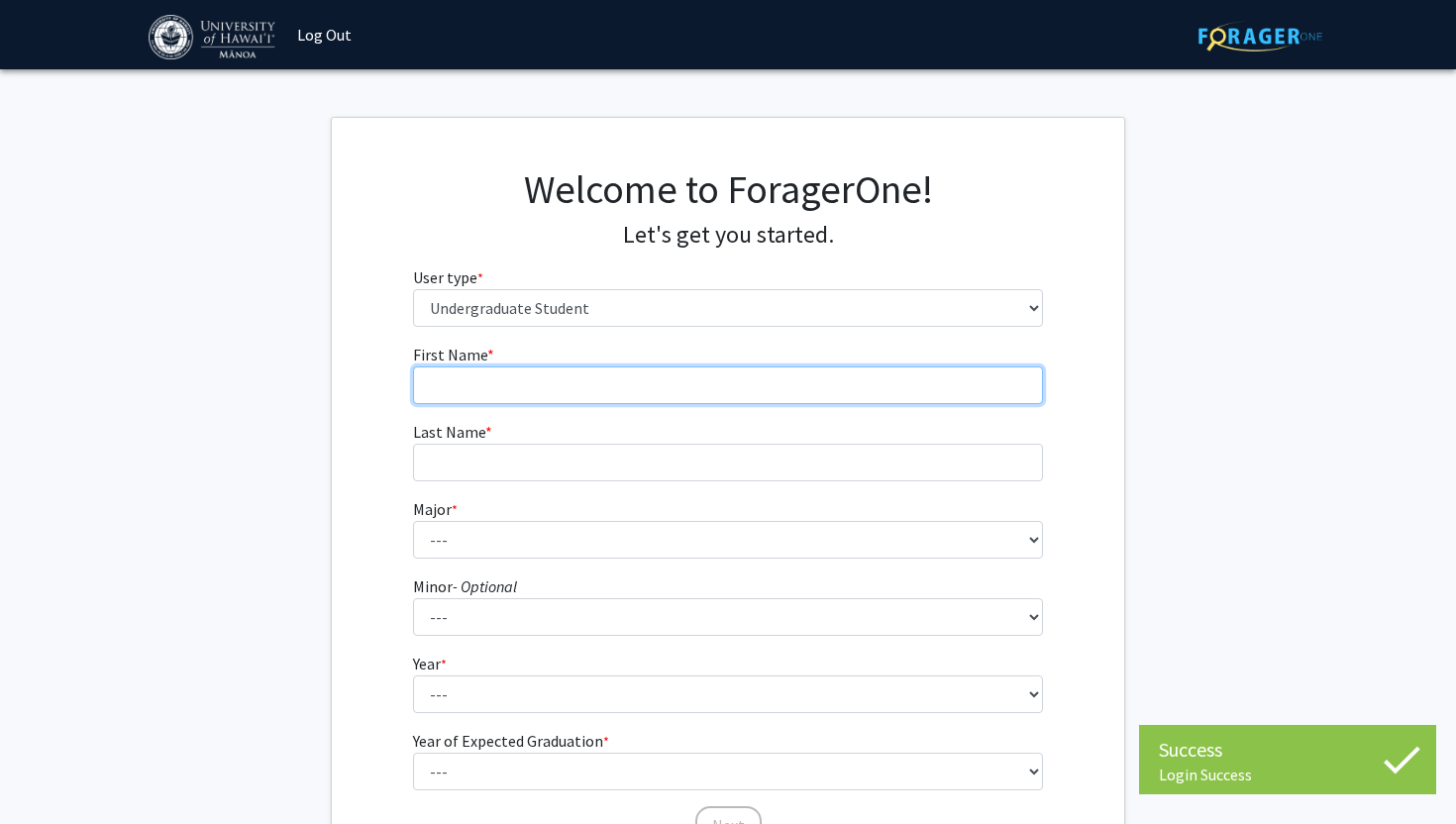 click on "First Name * required" at bounding box center (728, 385) 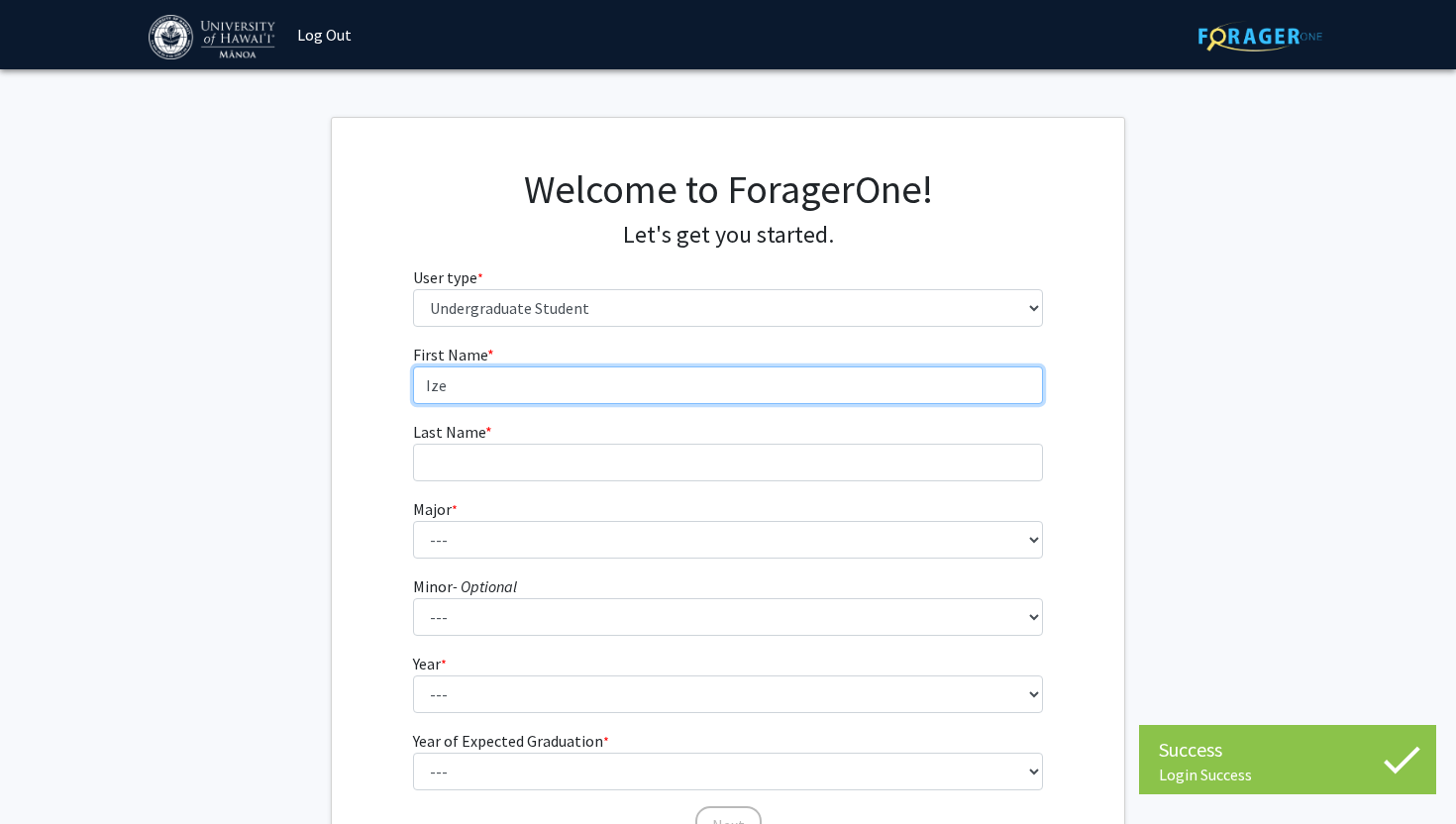 type on "[FIRST]" 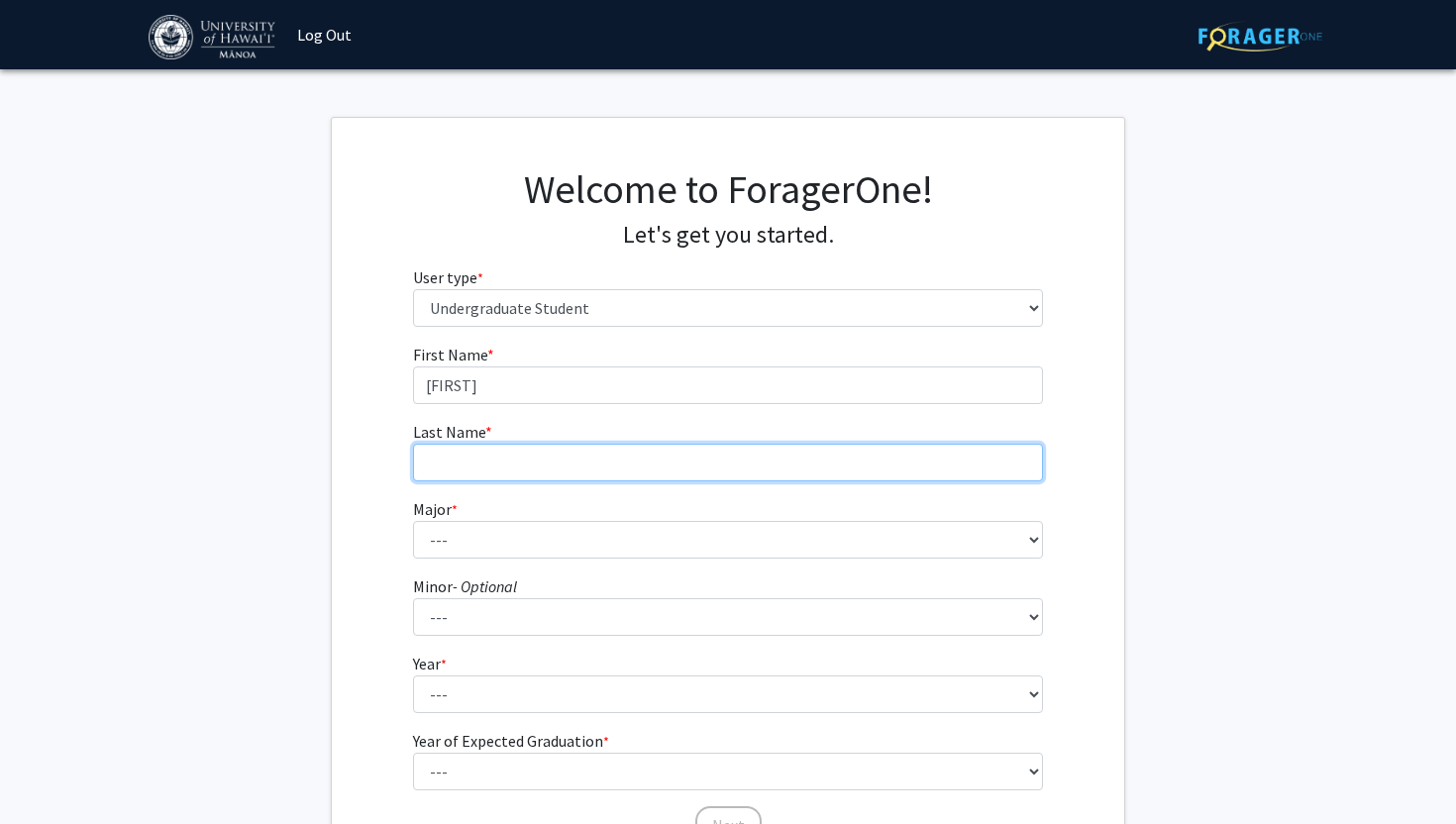 type on "Lazor" 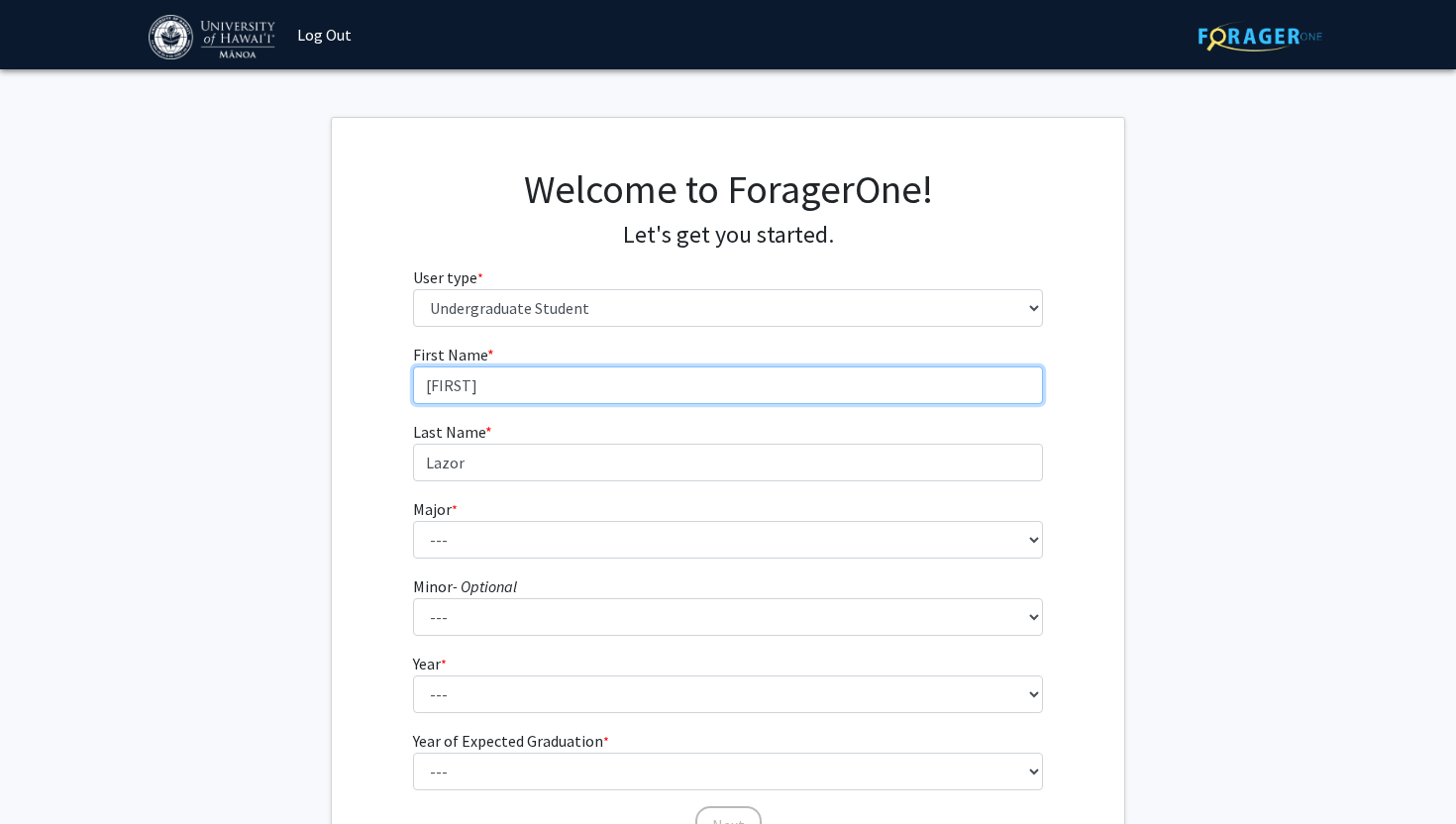 type on "[FIRST]" 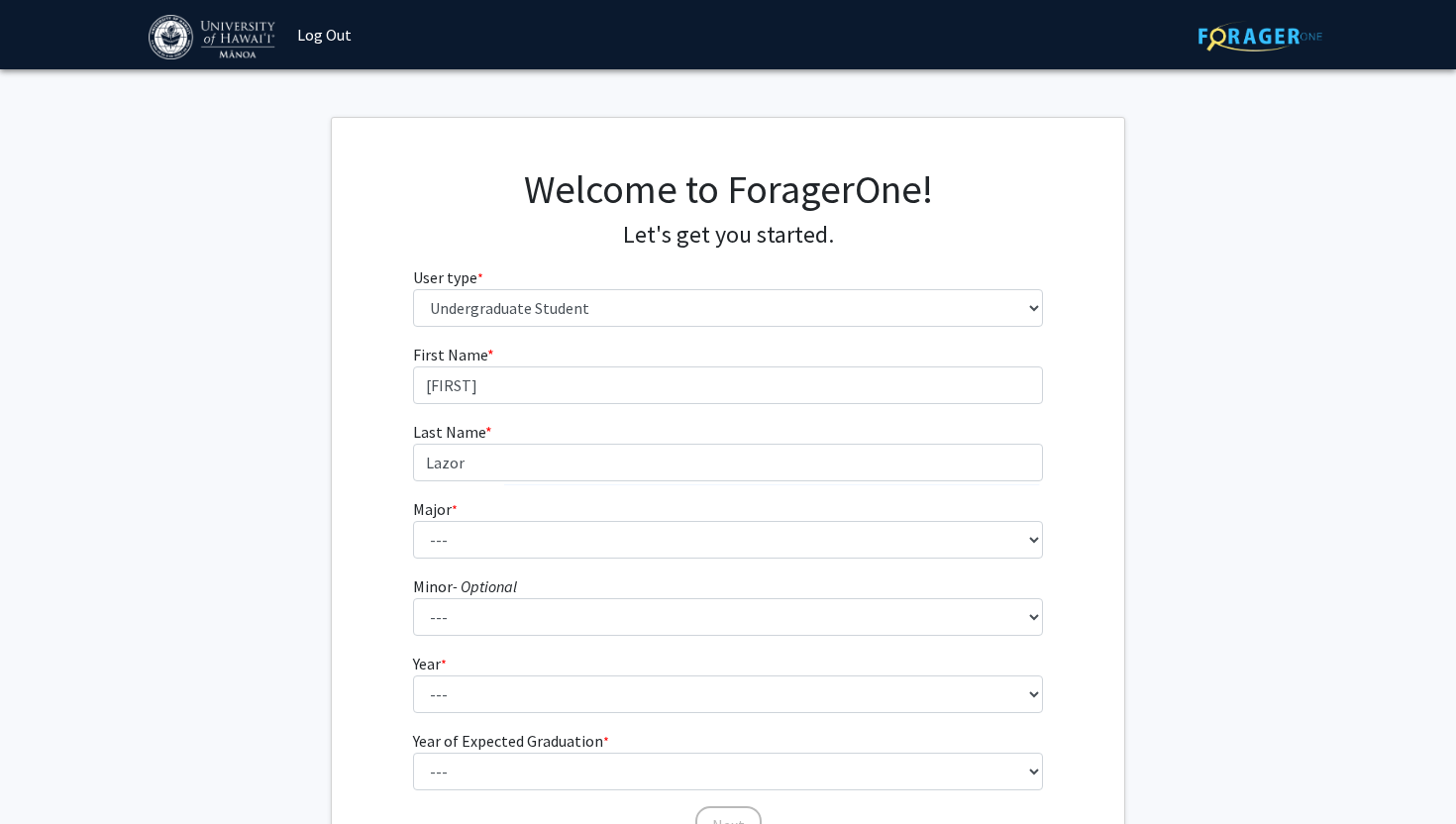 click on "Major  * required ---  Accounting   American Studies   Animal Sciences   Anthropology   Art   Art History   Asian Studies   Astronomy   Astrophysics   Atmospheric Sciences   Biochemistry   Biological Engineering   Biology   Botany   Chemistry   Chinese   Civil Engineering   Classics   Communication   Communicology   Computer Engineering   Computer Science   Construction Engineering   Creative Media   Dance   Dental Hygiene   Dietetics   Earth Sciences   Economics   Electrical Engineering   Elementary Education   Engineering Science   English   Entrepreneurship   Environmental Design   Environmental Earth Science   Environmental Studies   Ethnic Studies   Fashion Design & Merchandising   Finance   Food Science & Human Nutrition   French   General Business   Geography and Environment   German   Global Environmental Science   Hawaiian   Hawaiian Studies   Hindi   History   Human Development and Family Studies   Human Resource Management   Indo-Pacific Languages   Indonesian   Information & Computer Sciences" at bounding box center [728, 528] 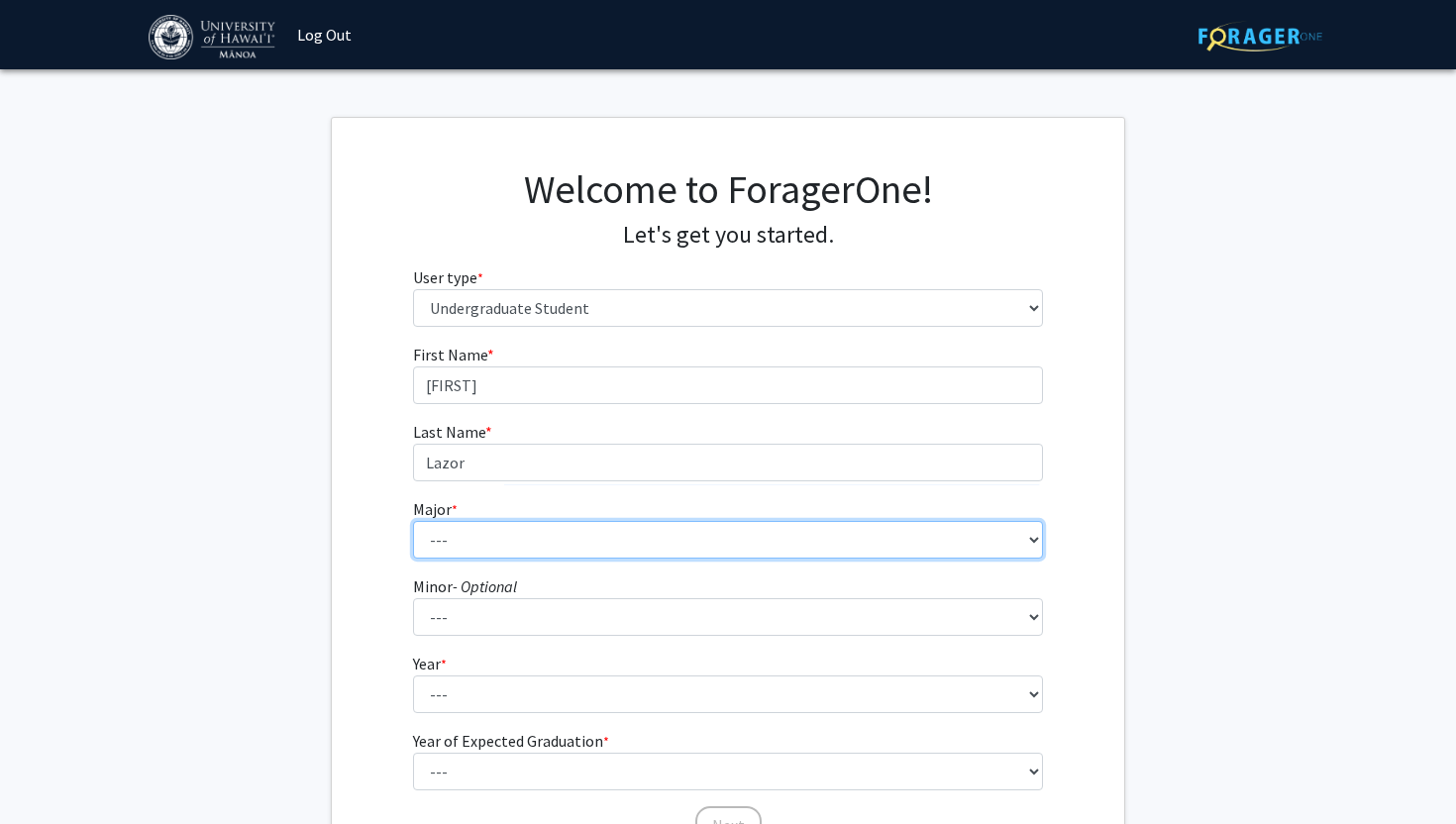 click on "---  Accounting   American Studies   Animal Sciences   Anthropology   Art   Art History   Asian Studies   Astronomy   Astrophysics   Atmospheric Sciences   Biochemistry   Biological Engineering   Biology   Botany   Chemistry   Chinese   Civil Engineering   Classics   Communication   Communicology   Computer Engineering   Computer Science   Construction Engineering   Creative Media   Dance   Dental Hygiene   Dietetics   Earth Sciences   Economics   Electrical Engineering   Elementary Education   Engineering Science   English   Entrepreneurship   Environmental Design   Environmental Earth Science   Environmental Studies   Ethnic Studies   Fashion Design & Merchandising   Finance   Food Science & Human Nutrition   French   General Business   Geography and Environment   German   Global Environmental Science   Hawaiian   Hawaiian Studies   Hindi   History   Human Development and Family Studies   Human Resource Management   Indo-Pacific Languages   Indonesian   Information & Computer Sciences   Japanese   Korean" at bounding box center (728, 540) 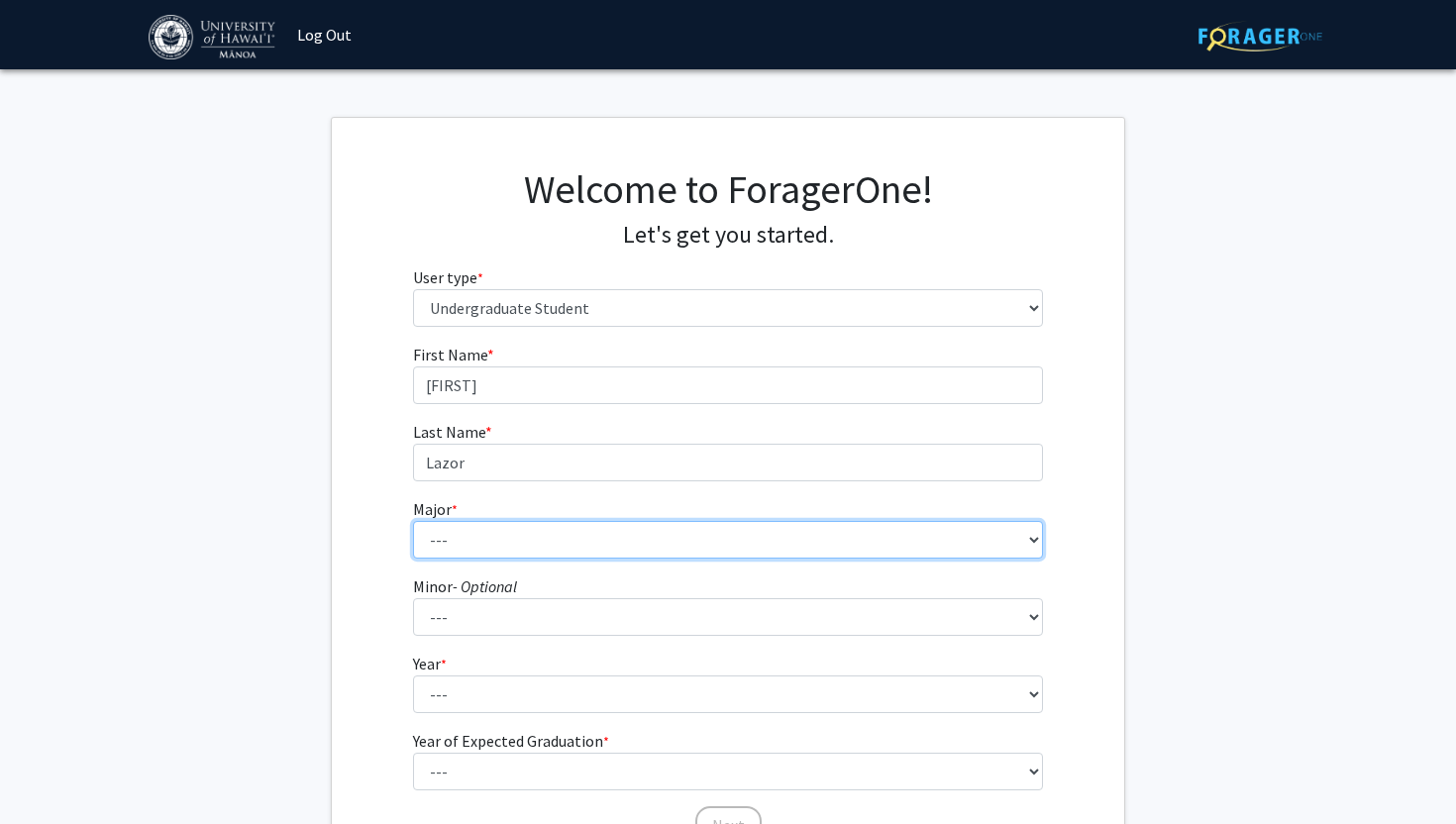 click on "---  Accounting   American Studies   Animal Sciences   Anthropology   Art   Art History   Asian Studies   Astronomy   Astrophysics   Atmospheric Sciences   Biochemistry   Biological Engineering   Biology   Botany   Chemistry   Chinese   Civil Engineering   Classics   Communication   Communicology   Computer Engineering   Computer Science   Construction Engineering   Creative Media   Dance   Dental Hygiene   Dietetics   Earth Sciences   Economics   Electrical Engineering   Elementary Education   Engineering Science   English   Entrepreneurship   Environmental Design   Environmental Earth Science   Environmental Studies   Ethnic Studies   Fashion Design & Merchandising   Finance   Food Science & Human Nutrition   French   General Business   Geography and Environment   German   Global Environmental Science   Hawaiian   Hawaiian Studies   Hindi   History   Human Development and Family Studies   Human Resource Management   Indo-Pacific Languages   Indonesian   Information & Computer Sciences   Japanese   Korean" at bounding box center [728, 540] 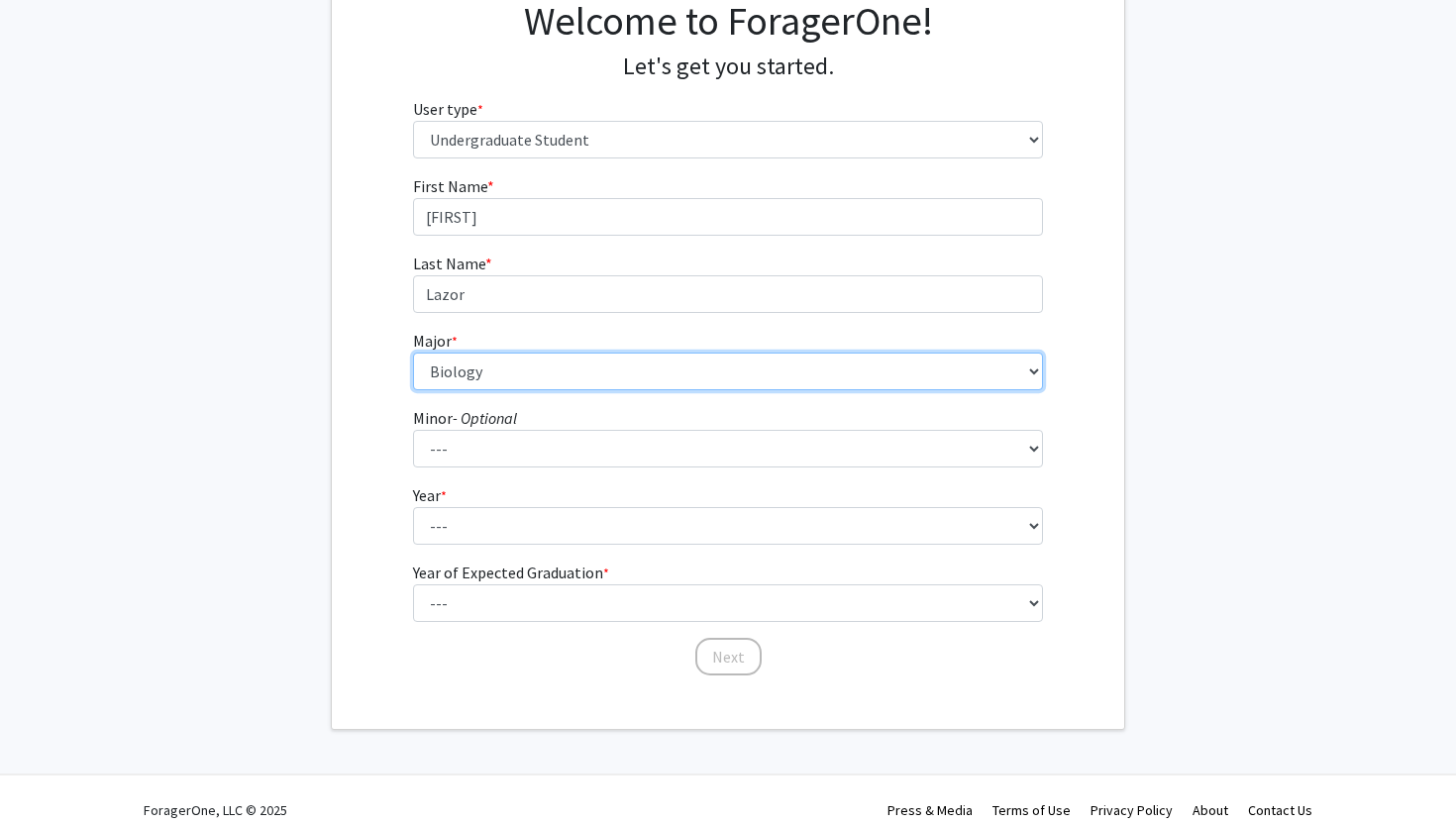 scroll, scrollTop: 172, scrollLeft: 0, axis: vertical 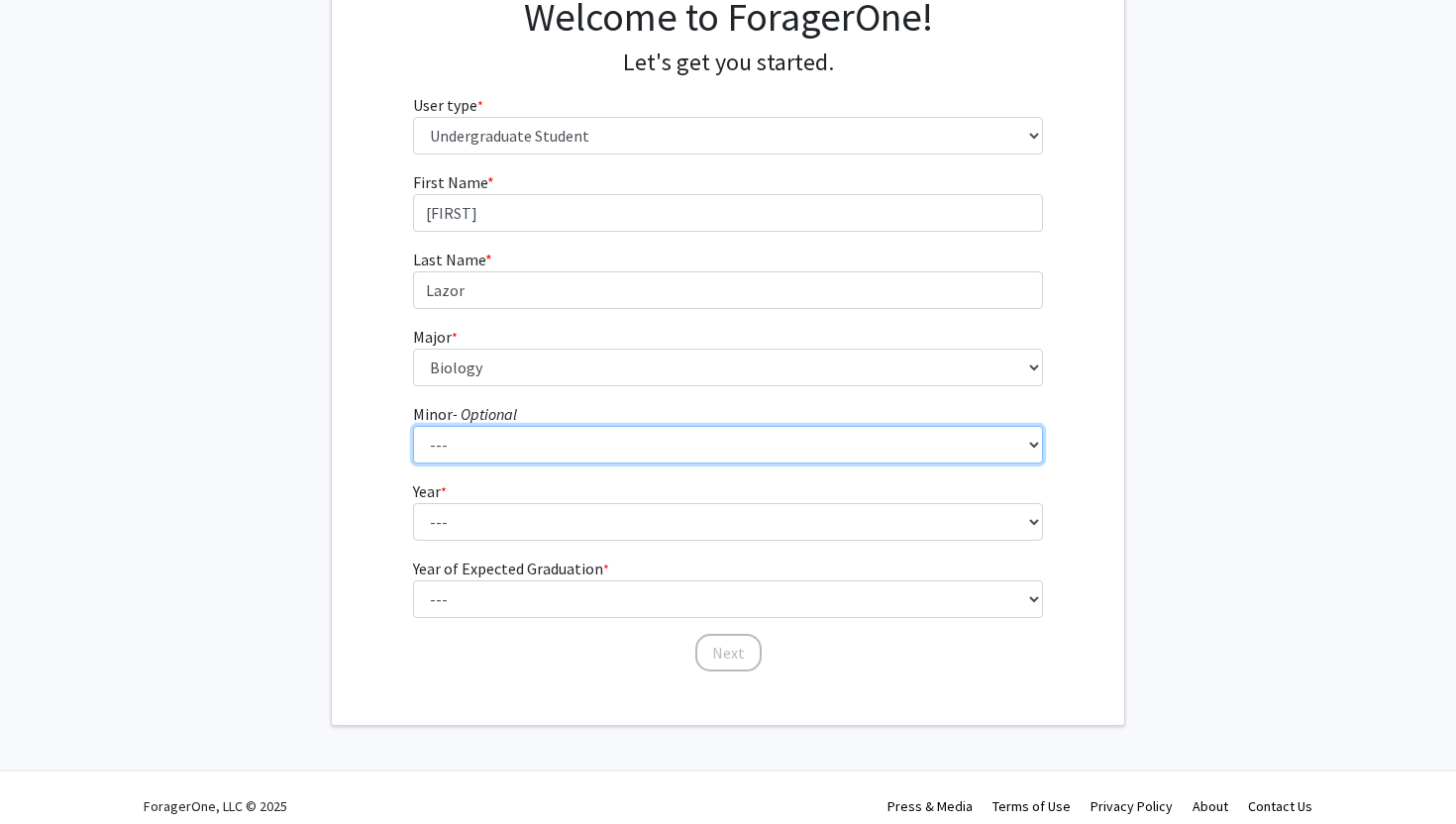 click on "---  American Studies   Anthropology   Art   Art History   Asian Studies   Astronomy   Astrophysics   Atmospheric Sciences   Biology   Botany   Business Administration   Chemistry   Chinese   Communicology   Computer Science   Dance   Earth Sciences   Economics   Education   Elementary Education   English   Fashion Design & Merchandising   Filipino   Geography and Environment   Hawaiian   Hawaiian Language Immersion Education   History   Ilokano   Japanese   Korean   Mathematics   Medical Anthropology   Merchandising   Microbiology   Music   Philosophy   Physics   Plant Production and Management   Political Science   Pre-Health   Psychology   Public Health   Religious Traditions & Ancient Civilizations: Ancient Civilizations   Religious Traditions & Ancient Civilizations: Religious Traditions   Second Language Studies   Secondary Education   Secondary Language Teaching   Sociology   Theatre" at bounding box center (728, 445) 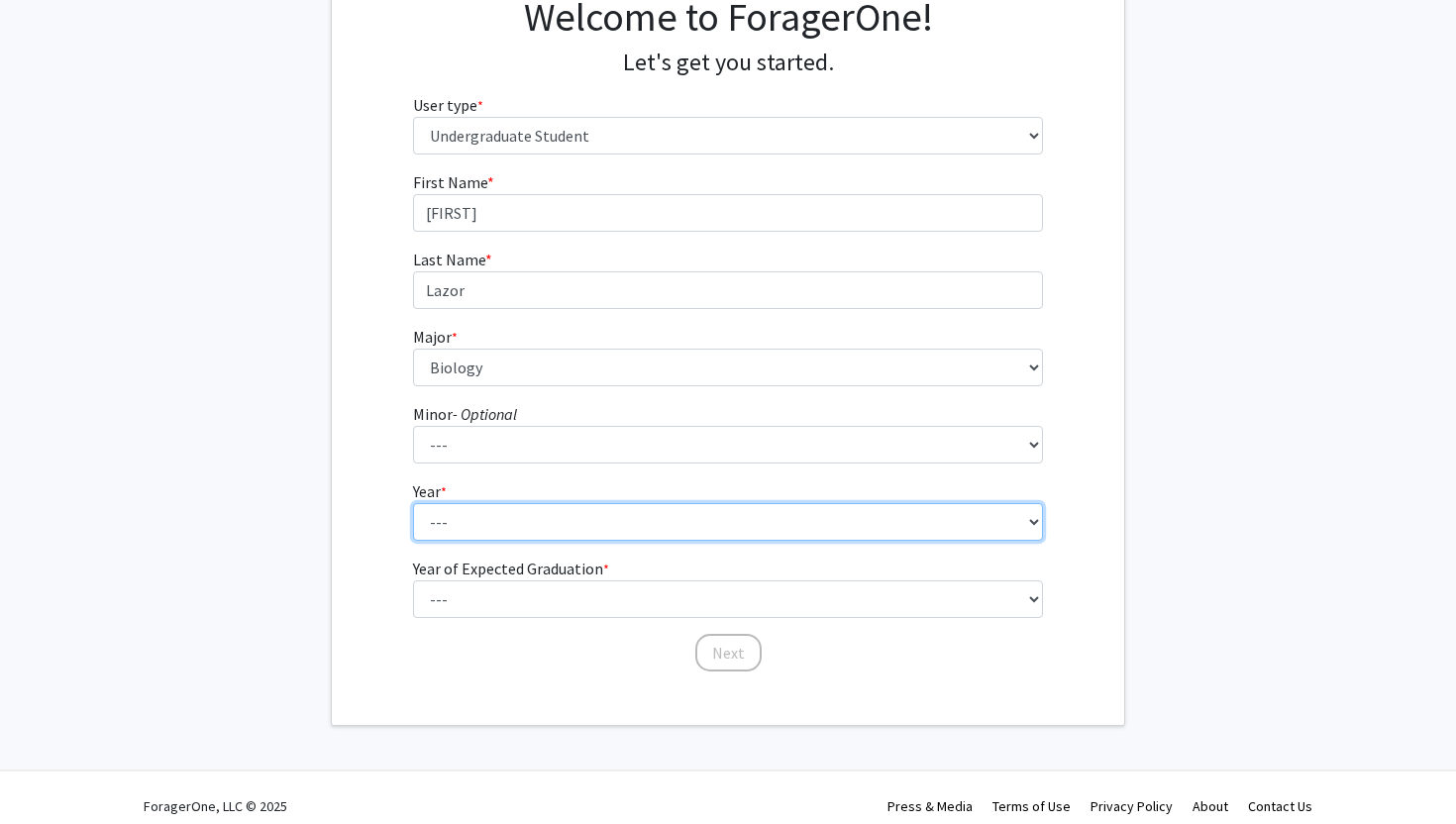 click on "---  First-year   Sophomore   Junior   Senior   Postbaccalaureate Certificate" at bounding box center [728, 522] 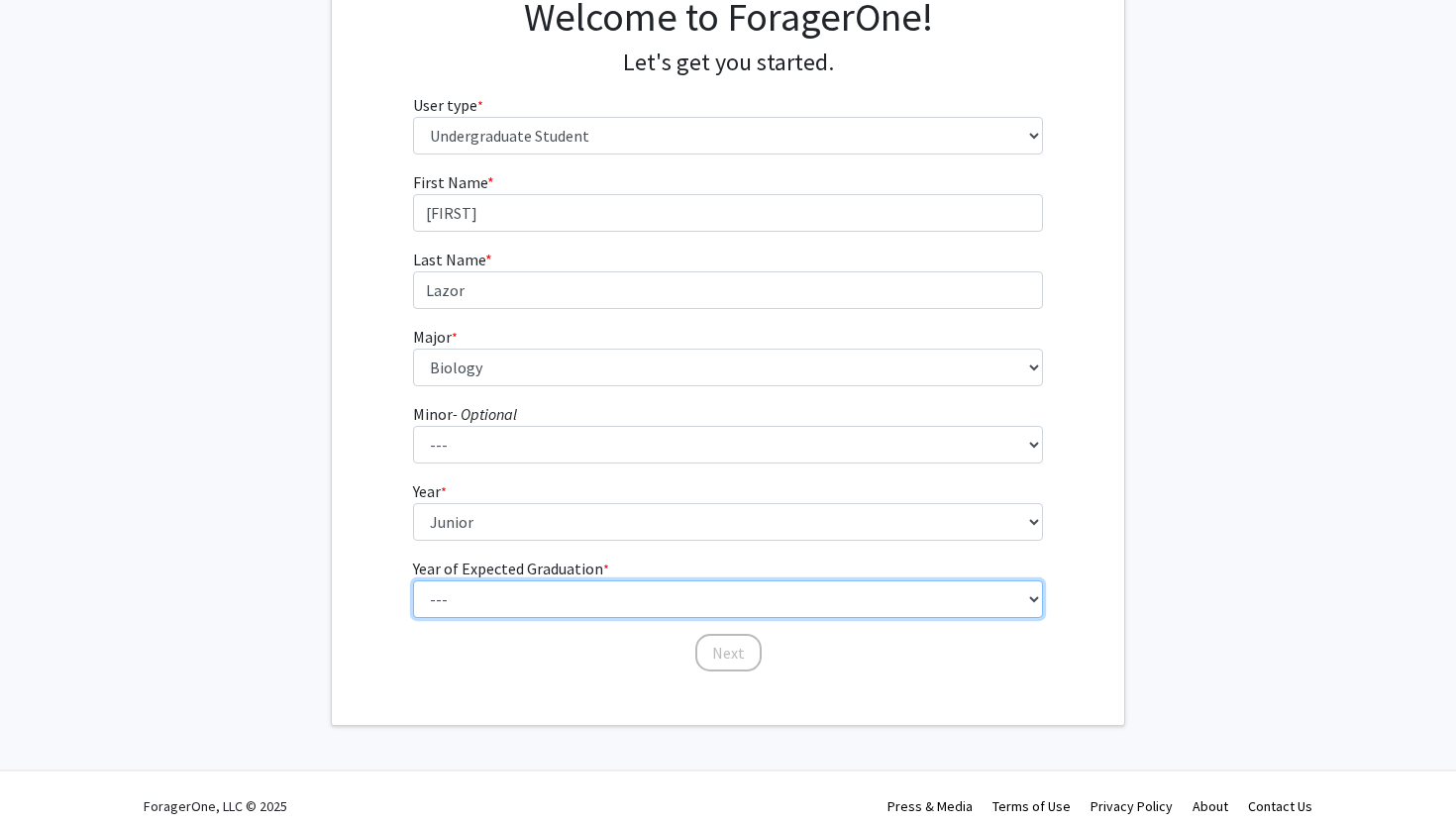 click on "---  2025   2026   2027   2028   2029   2030   2031   2032   2033   2034" at bounding box center (728, 599) 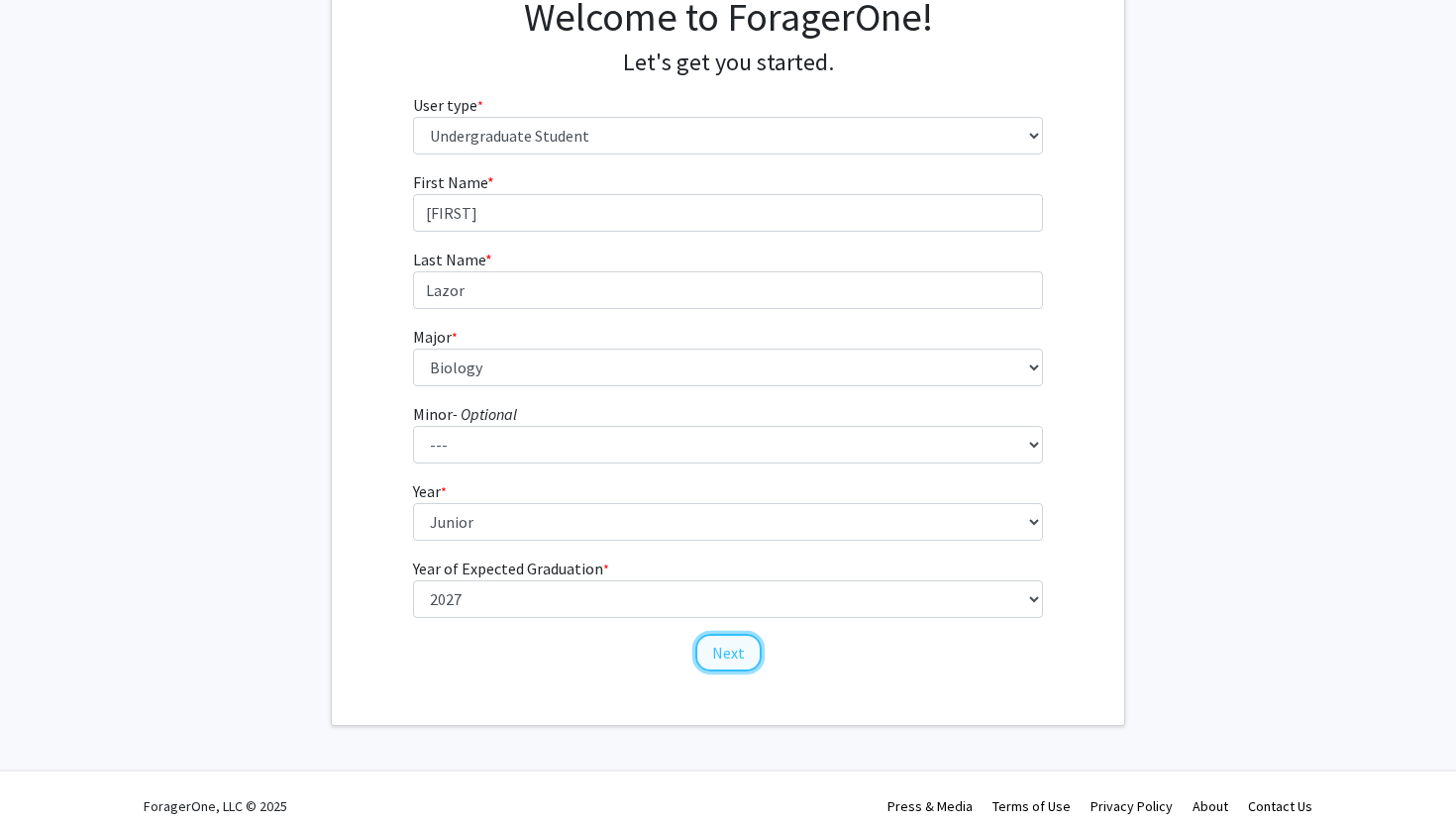 click on "Next" 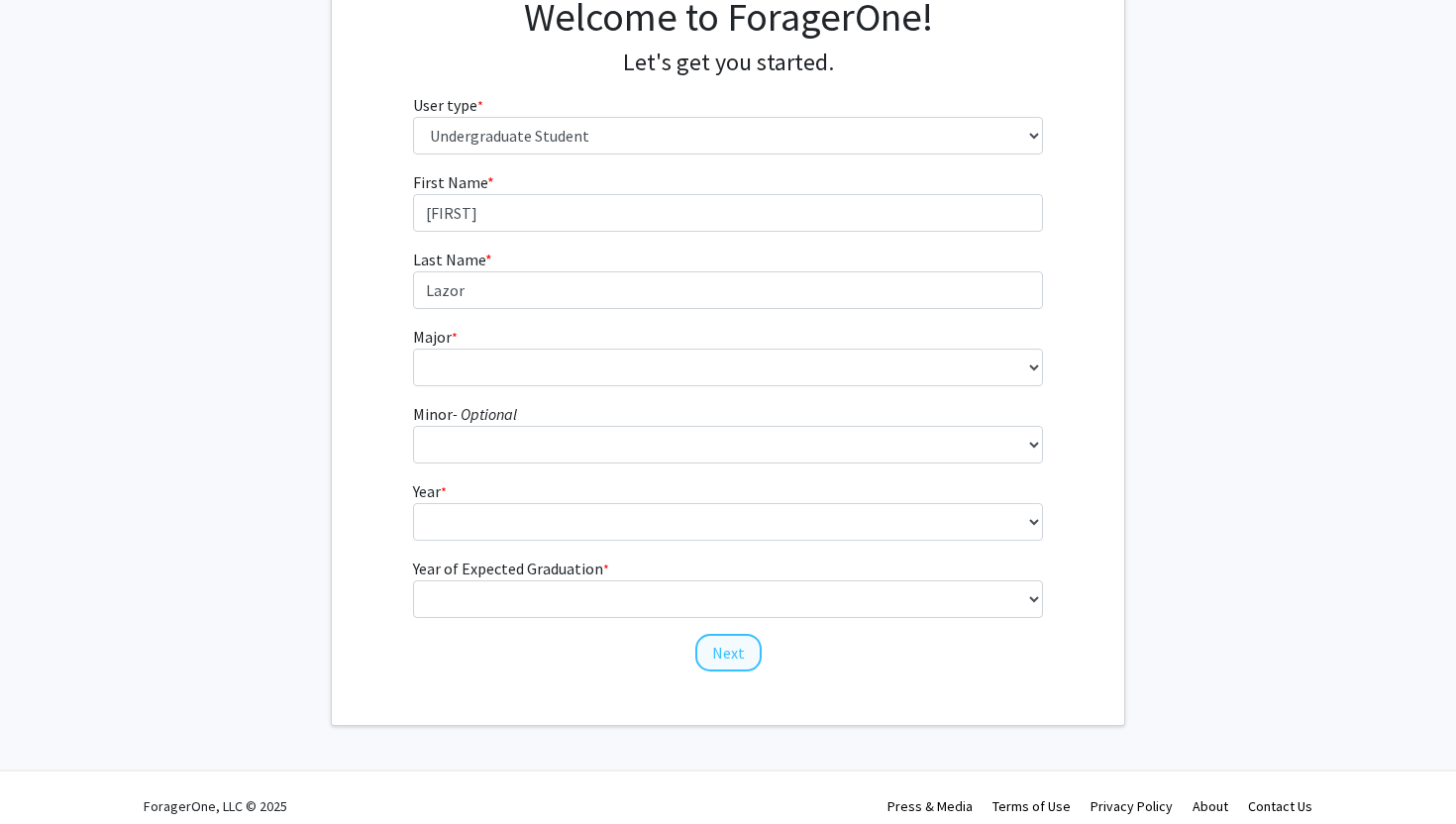 scroll, scrollTop: 0, scrollLeft: 0, axis: both 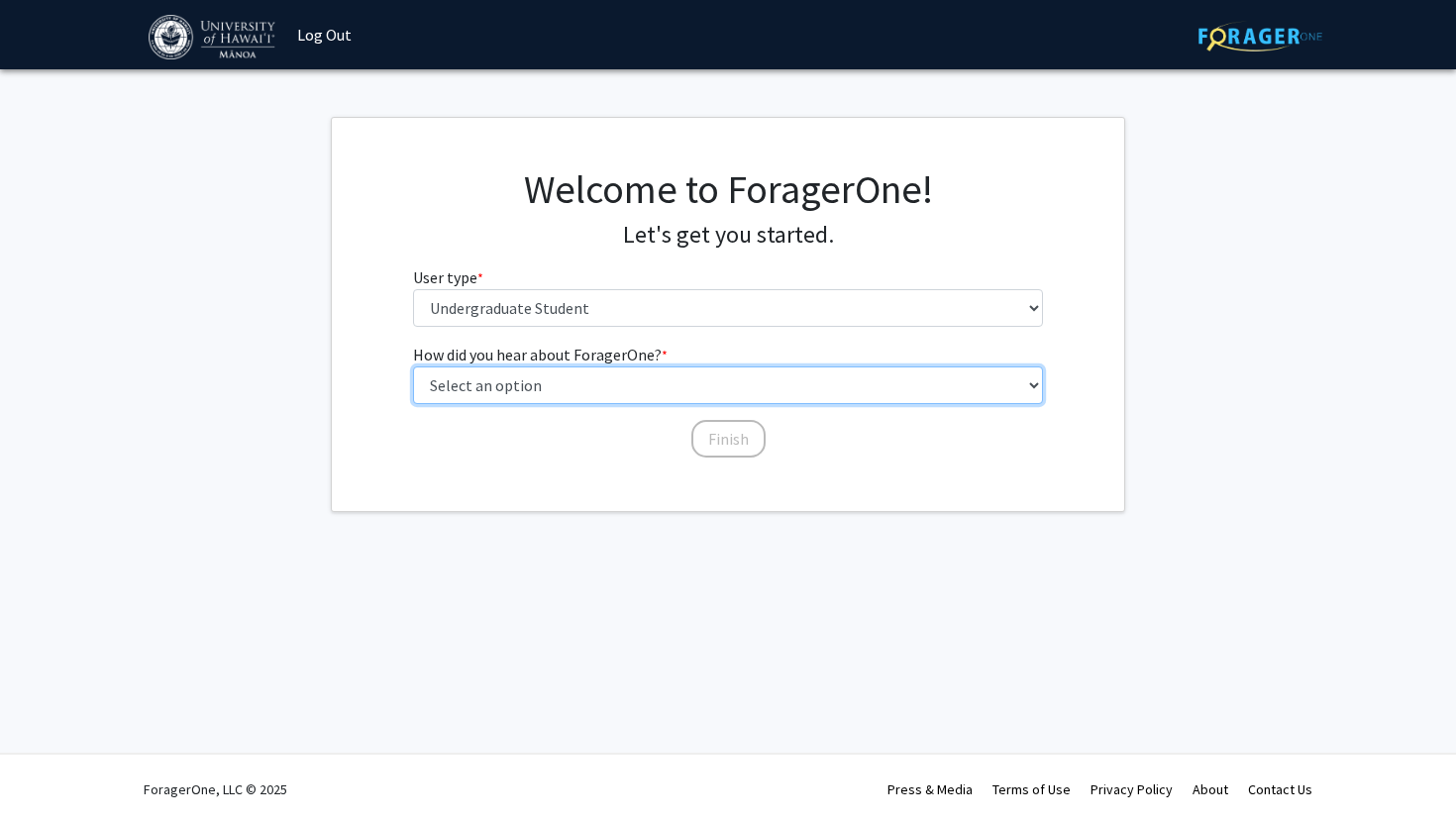 click on "Select an option  Peer/student recommendation   Faculty/staff recommendation   University website   University email or newsletter   Other" at bounding box center [728, 385] 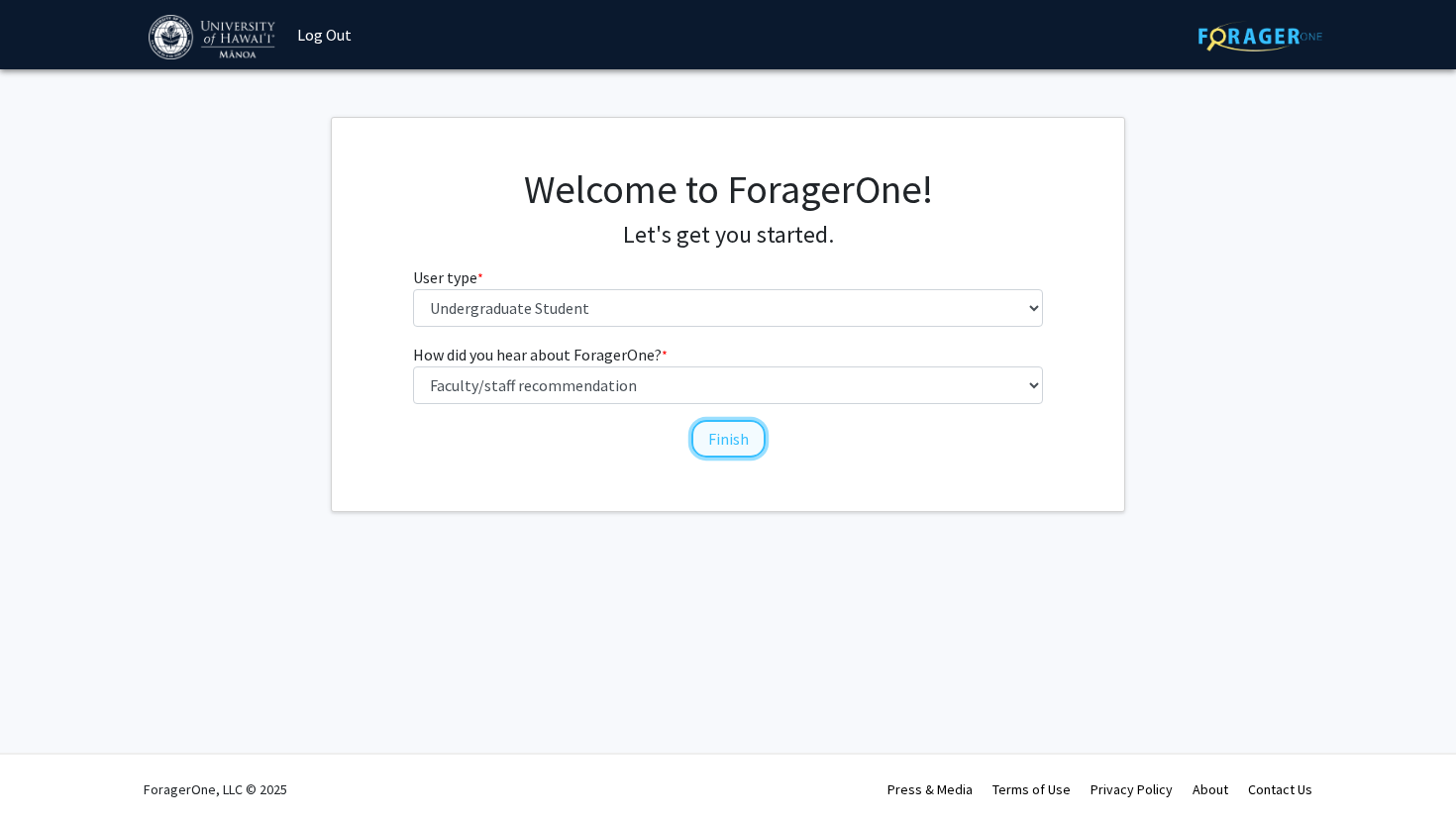 click on "Finish" 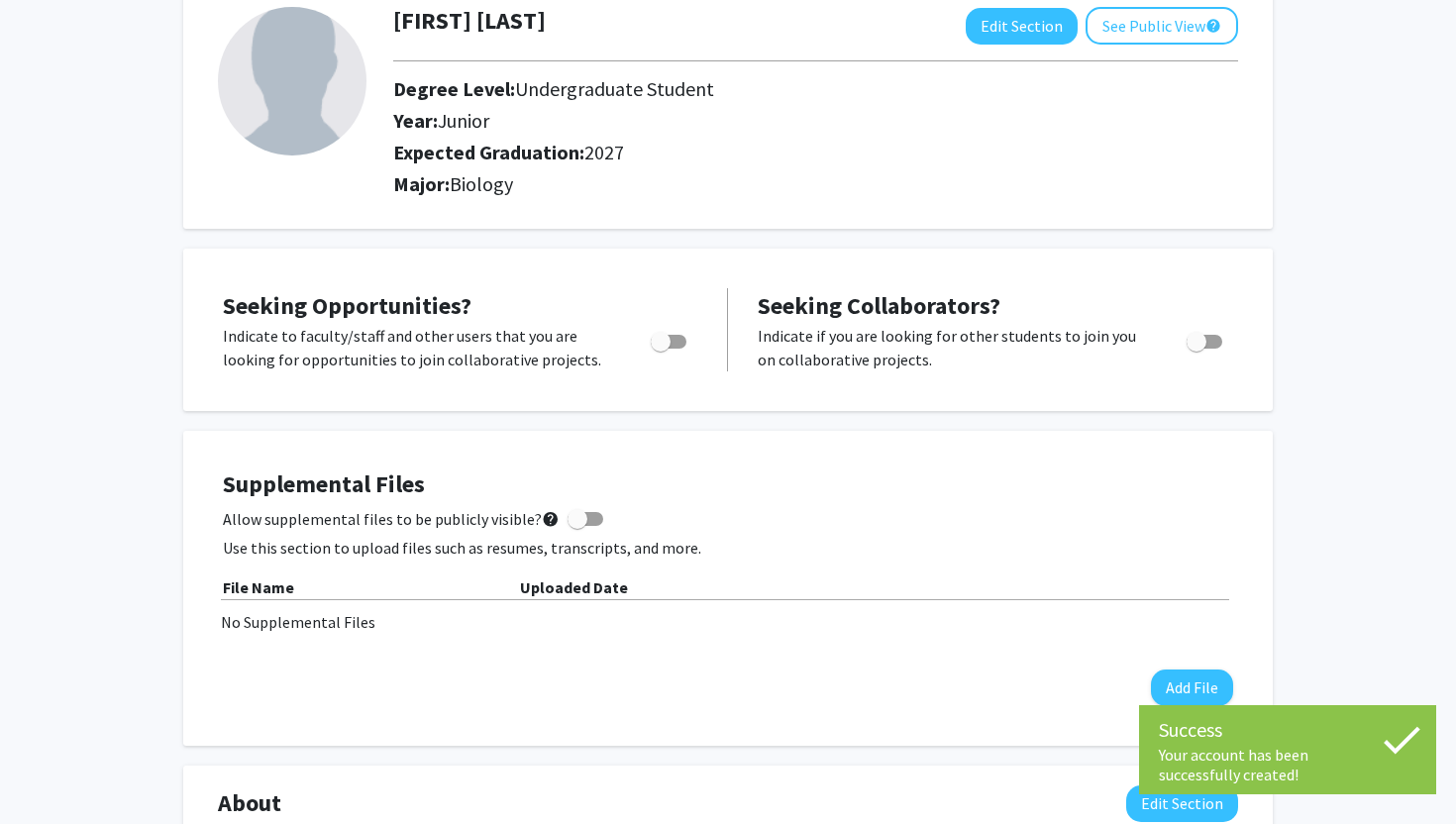 scroll, scrollTop: 130, scrollLeft: 0, axis: vertical 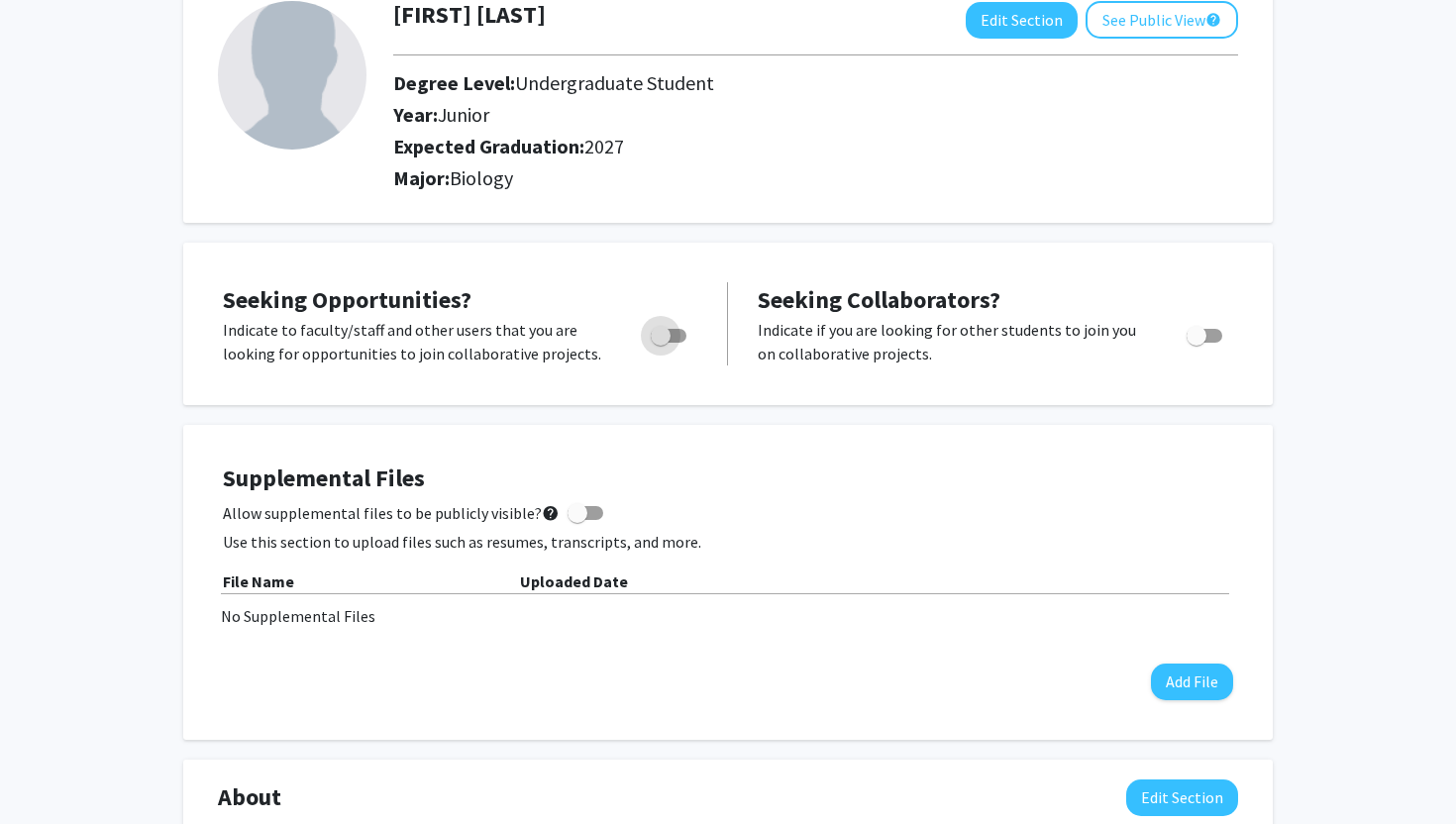 click at bounding box center (661, 336) 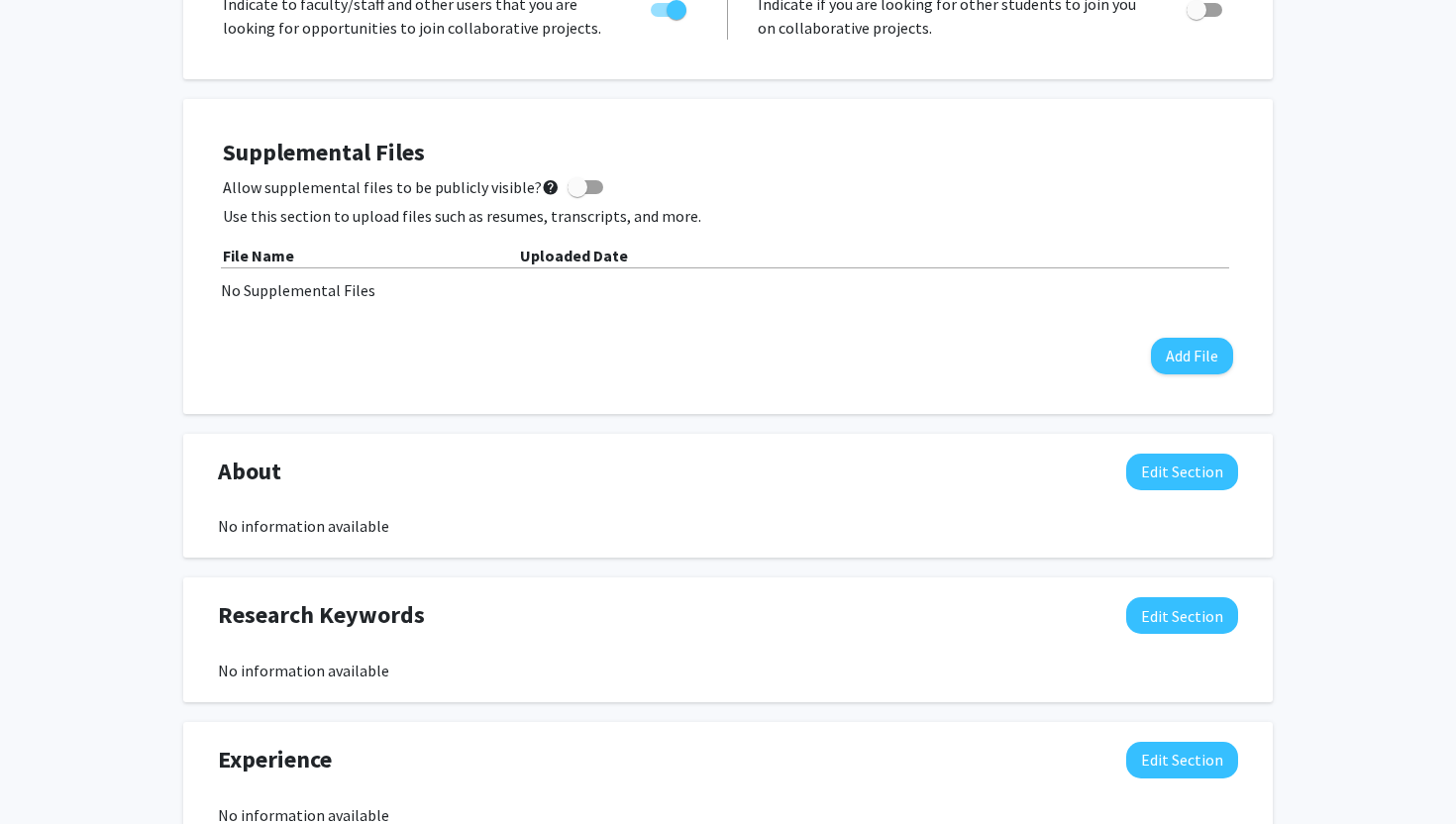 scroll, scrollTop: 0, scrollLeft: 0, axis: both 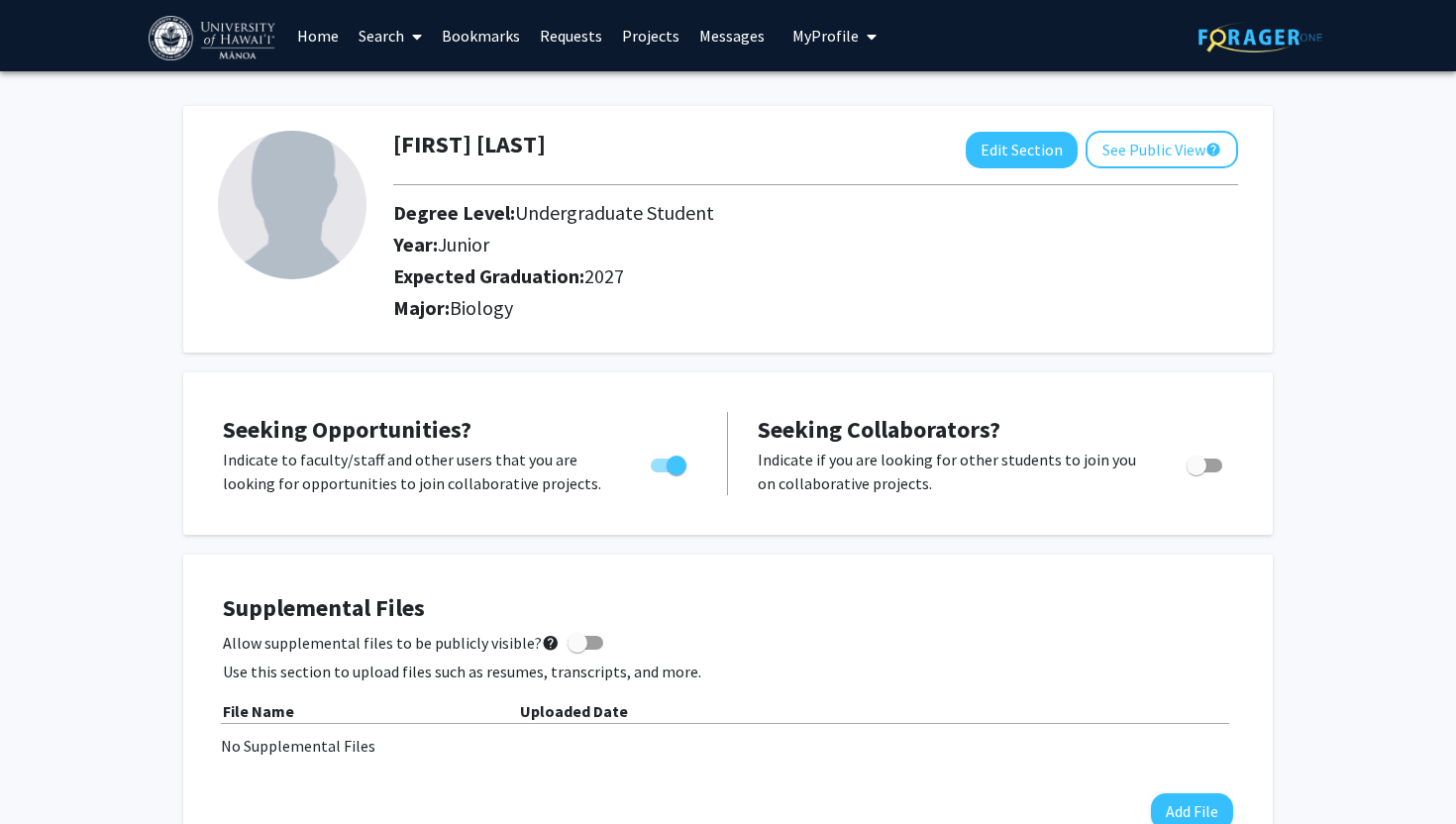 click on "Search" at bounding box center [390, 36] 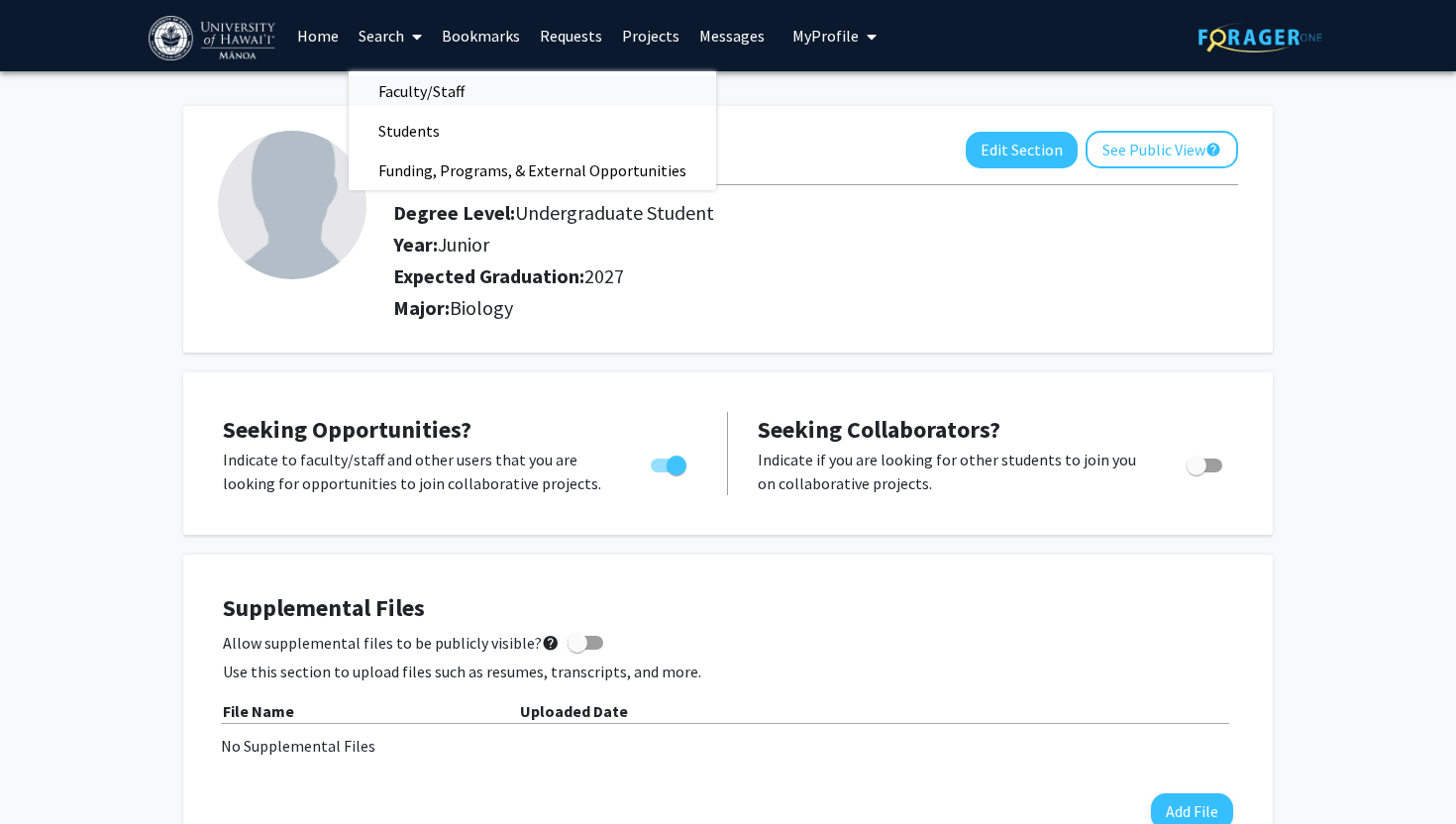 click on "Faculty/Staff" at bounding box center [421, 91] 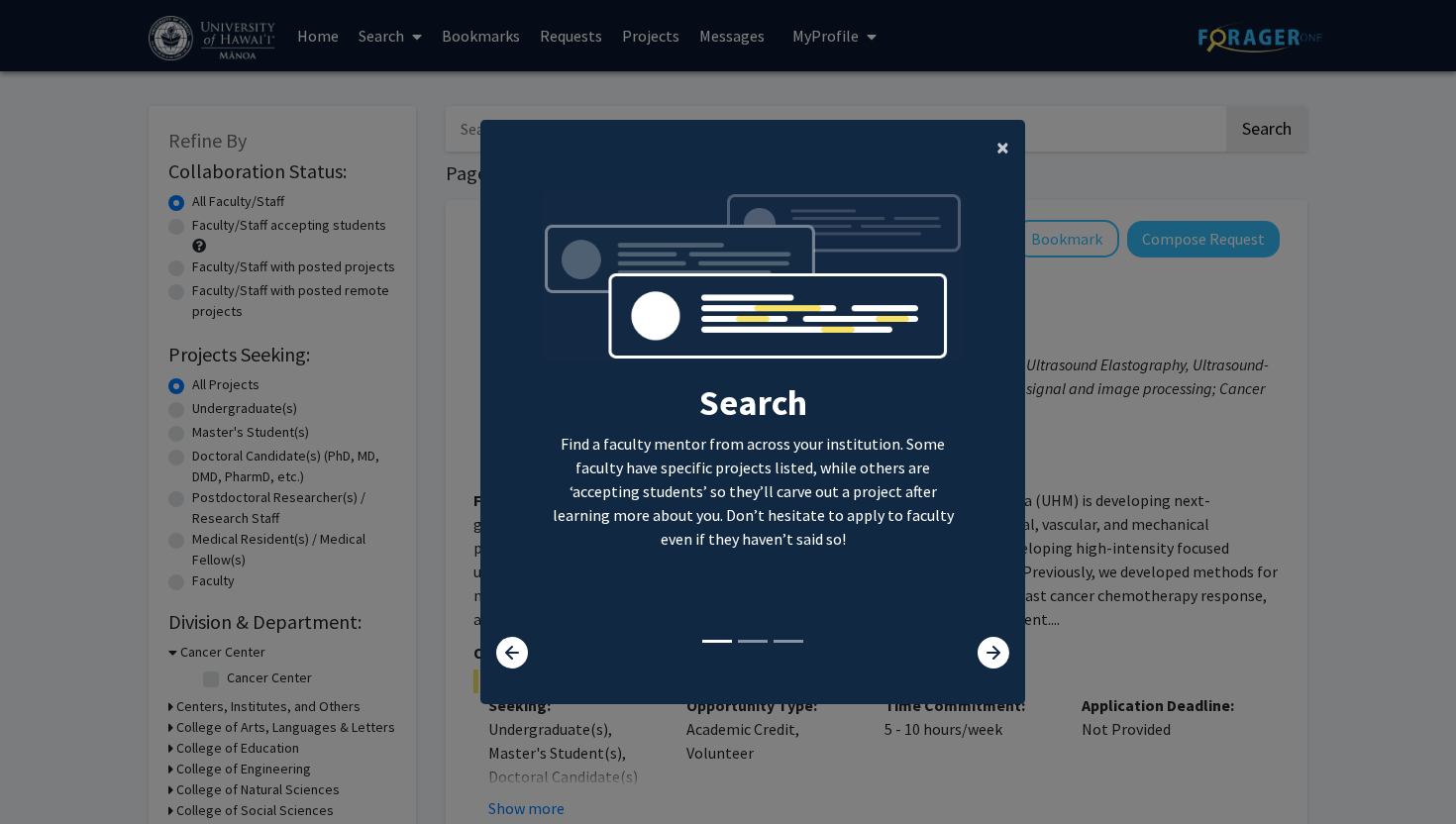 click on "×" 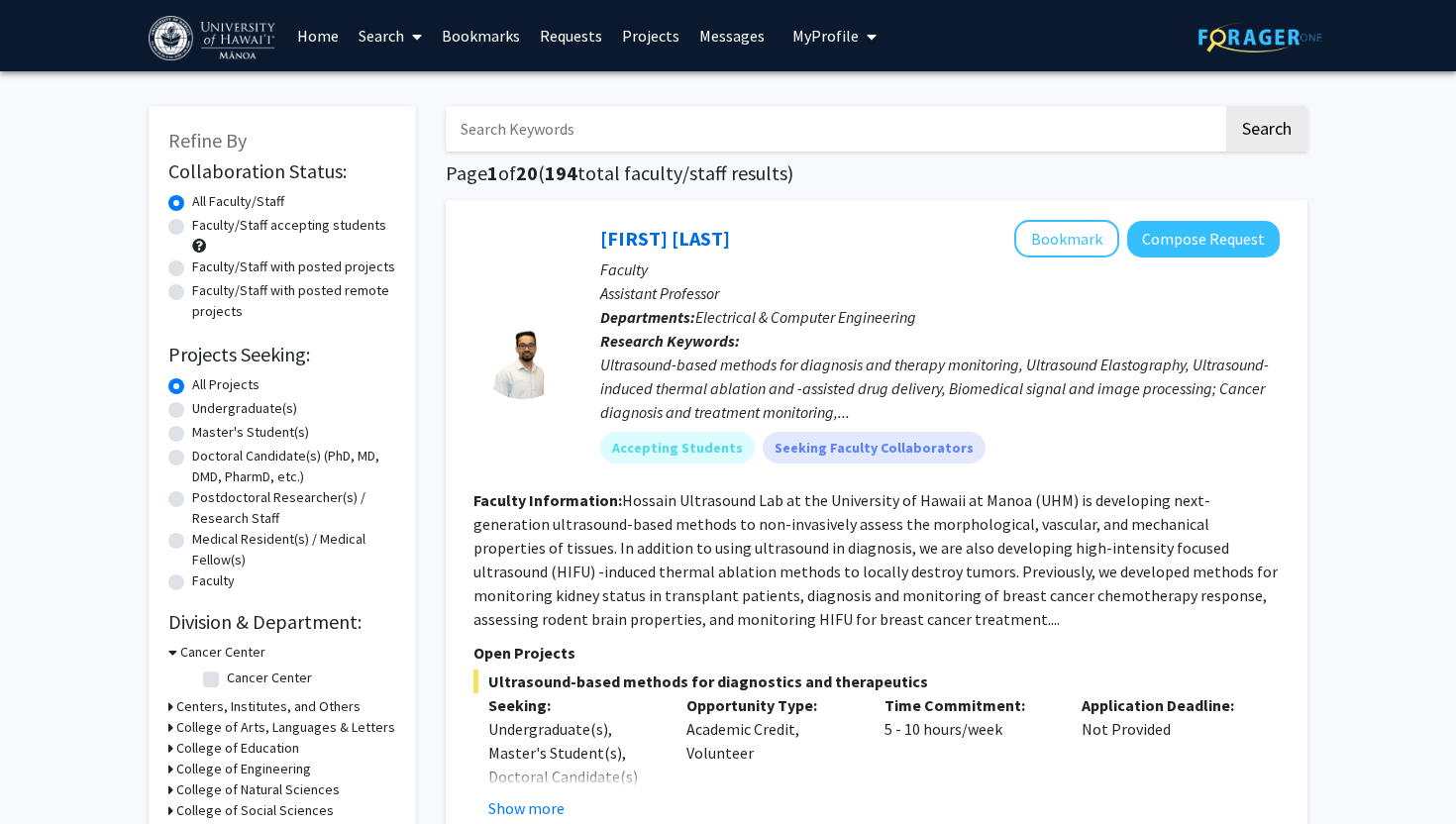 click on "Search" at bounding box center [390, 36] 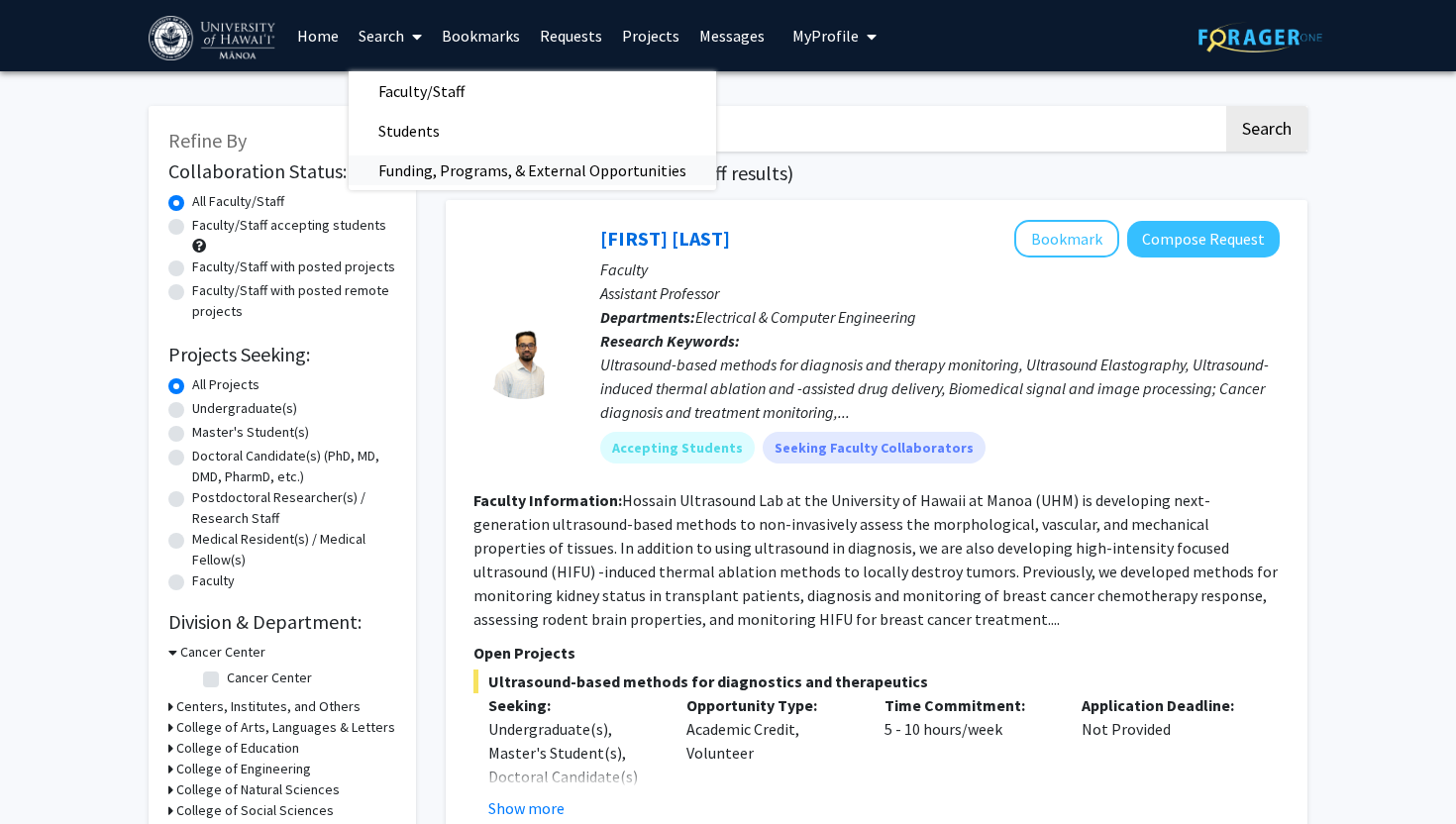 click on "Funding, Programs, & External Opportunities" at bounding box center (532, 170) 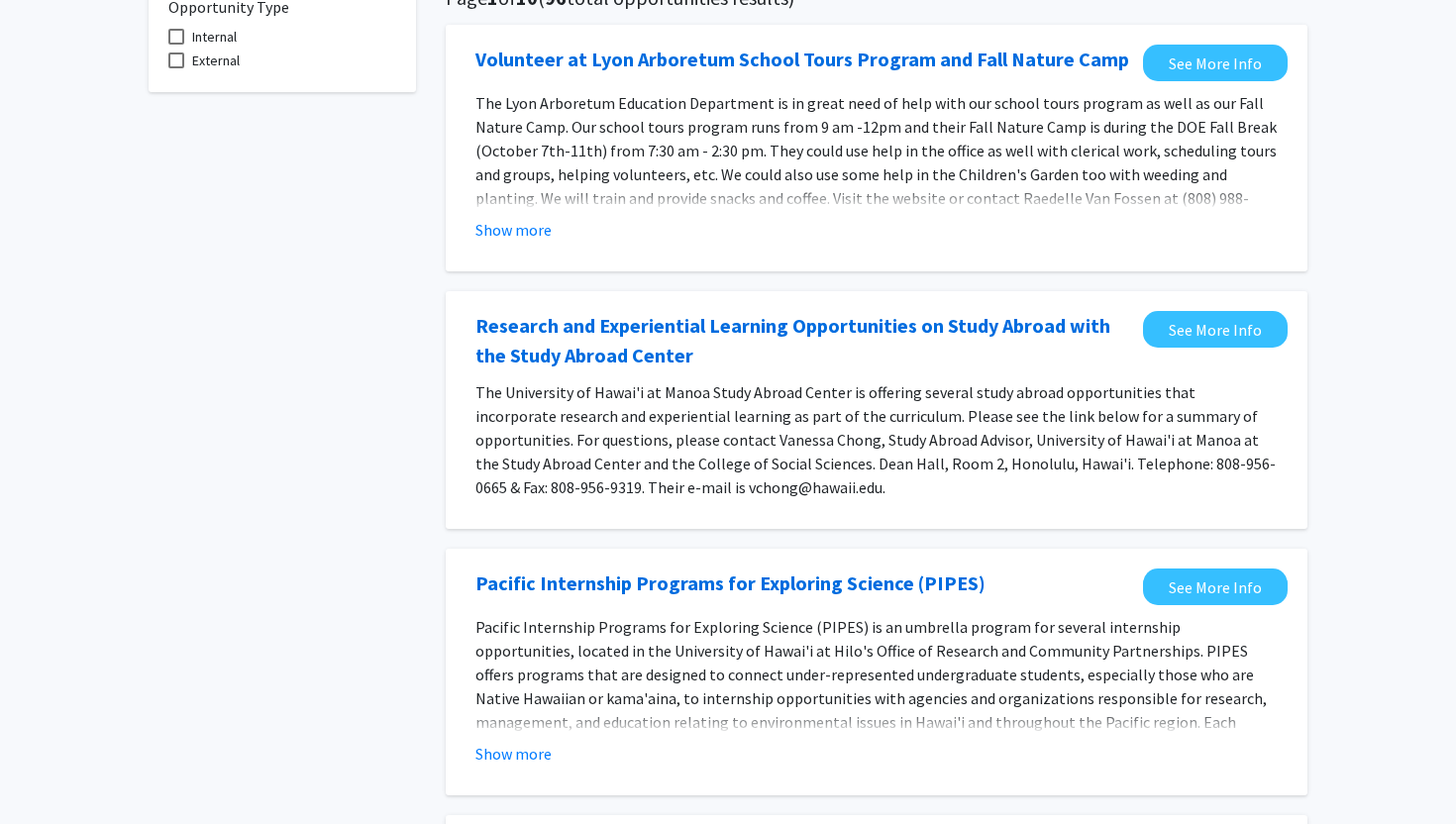 scroll, scrollTop: 177, scrollLeft: 0, axis: vertical 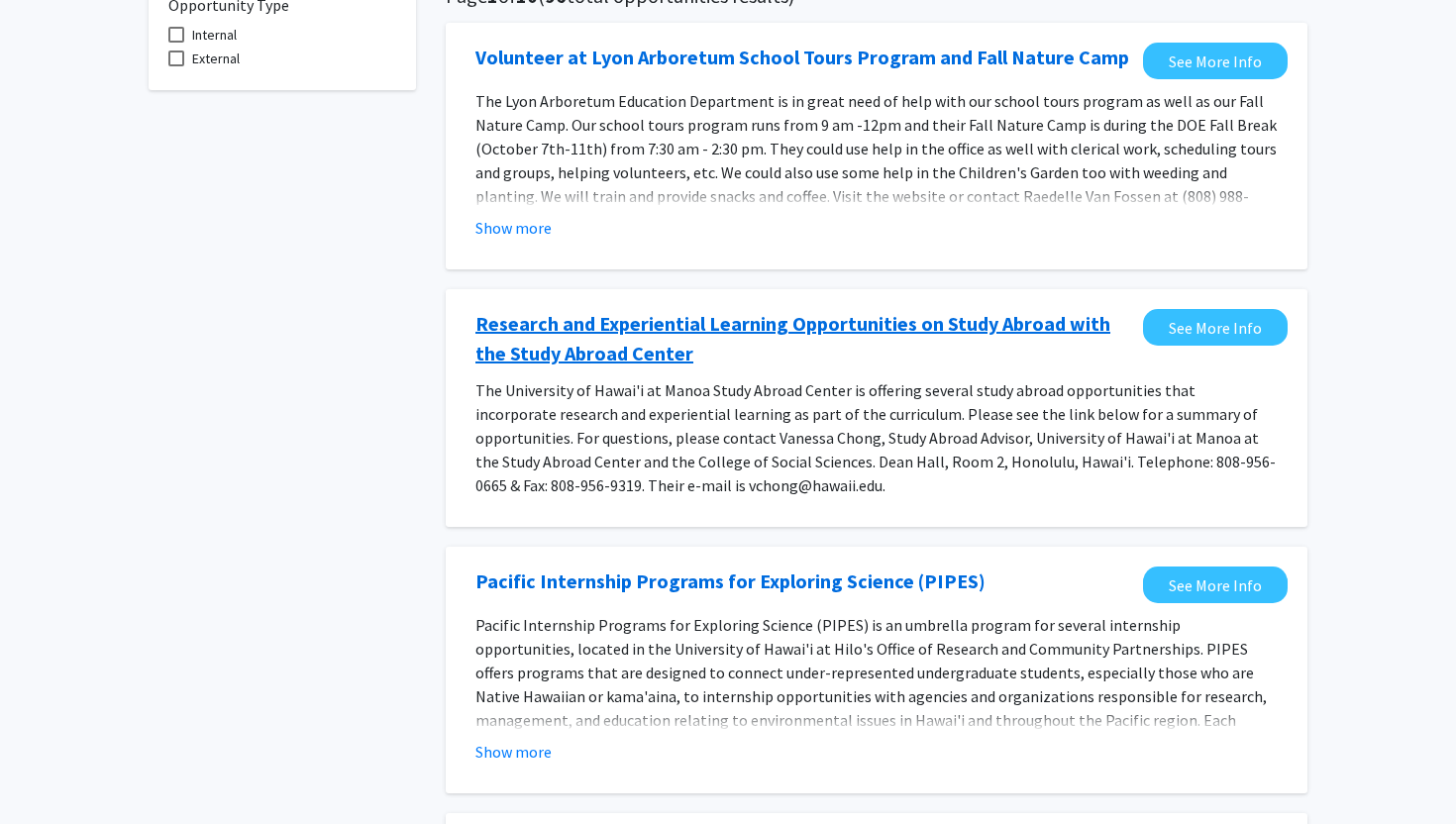 click on "Research and Experiential Learning Opportunities on Study Abroad with the Study Abroad Center" 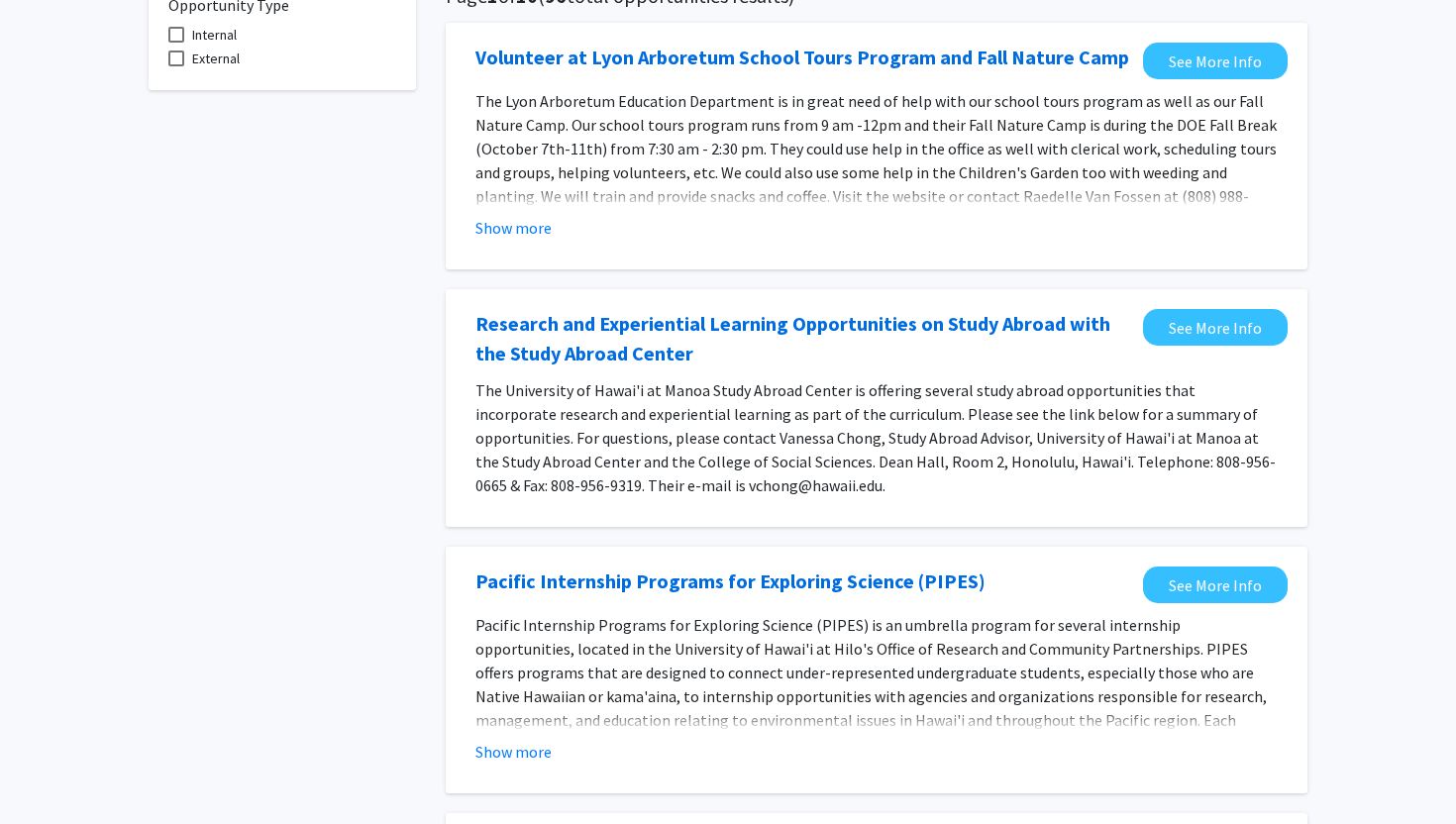 scroll, scrollTop: 376, scrollLeft: 0, axis: vertical 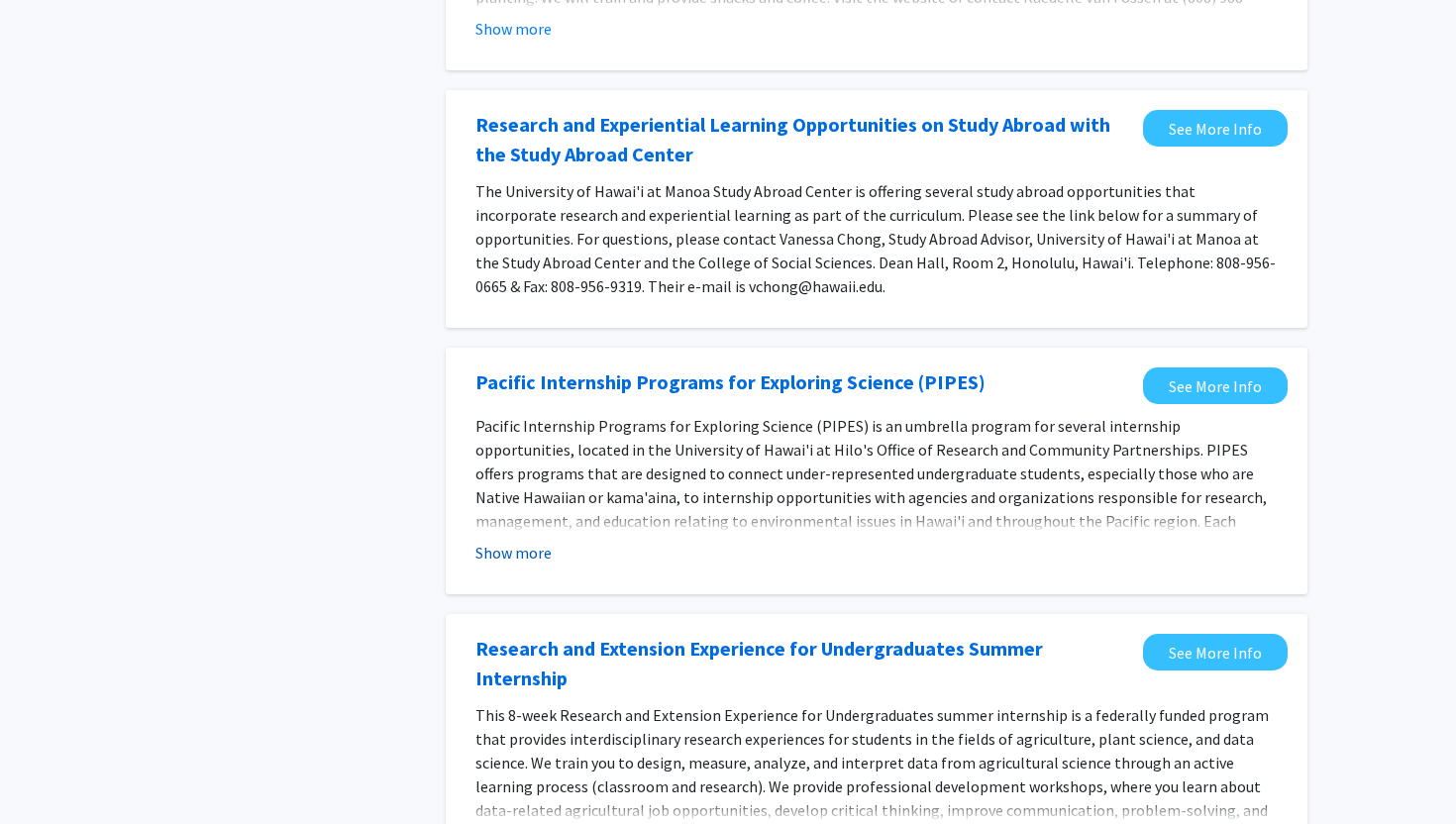 click on "Show more" 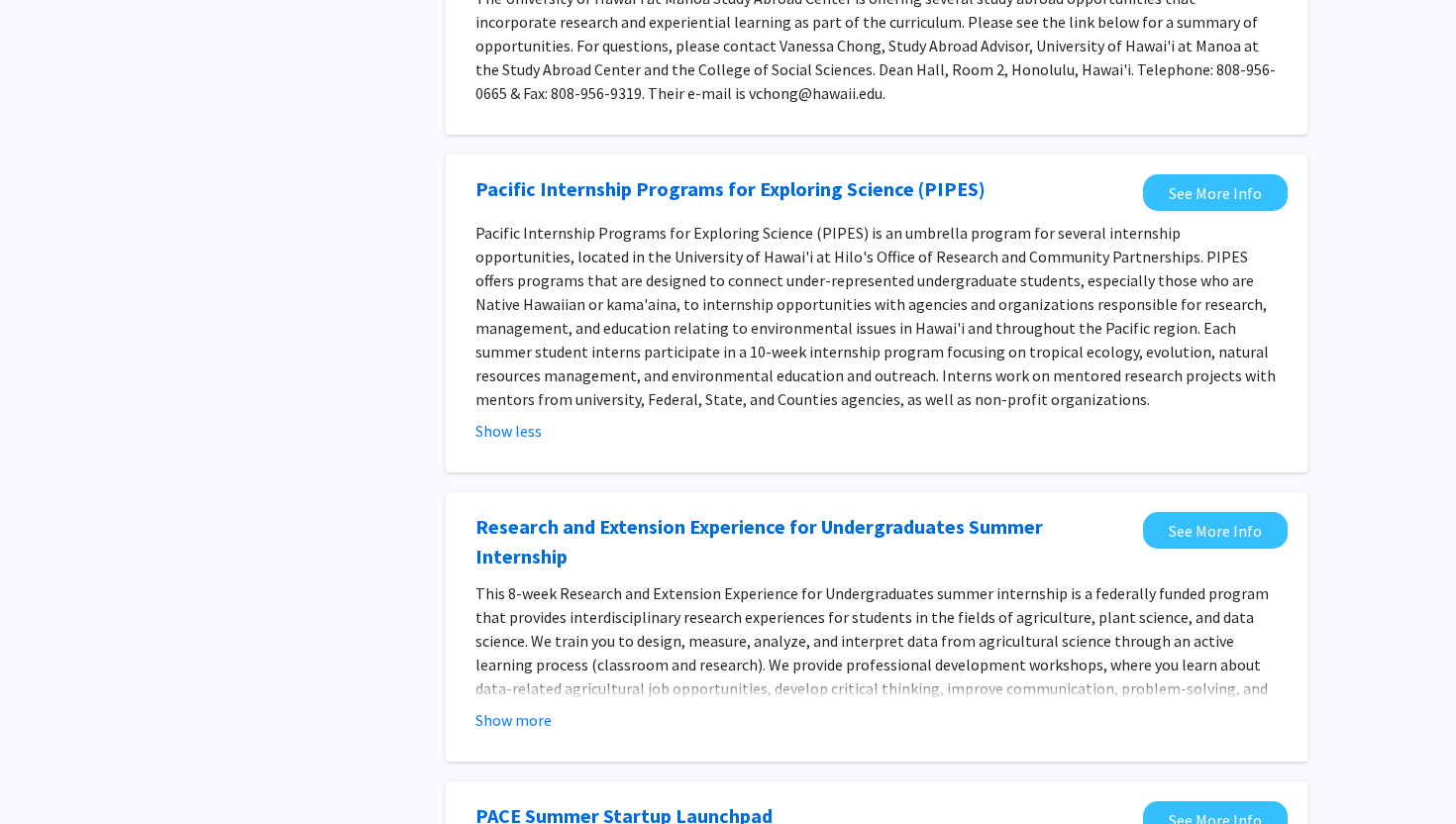 scroll, scrollTop: 573, scrollLeft: 0, axis: vertical 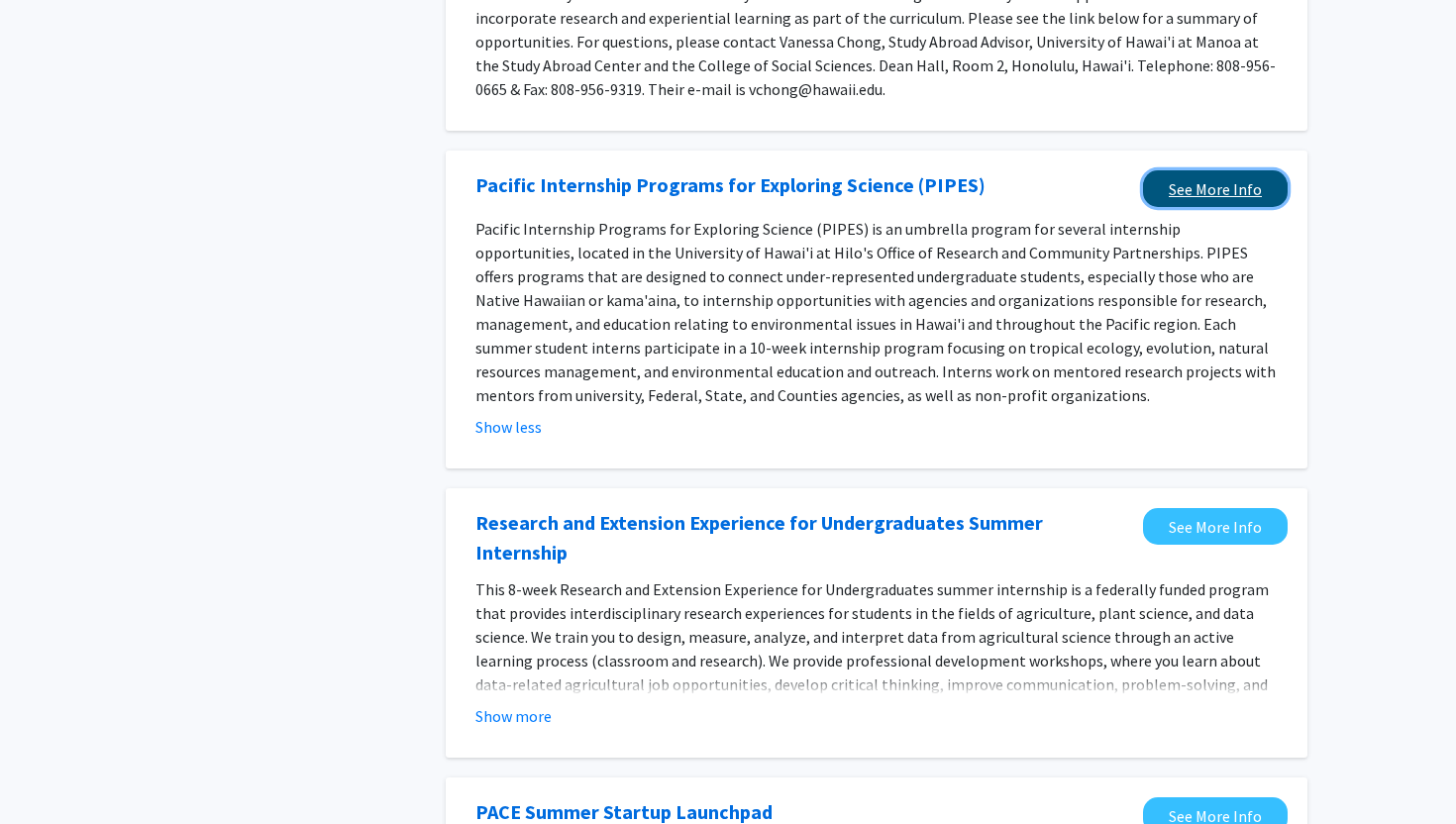 click on "See More Info" 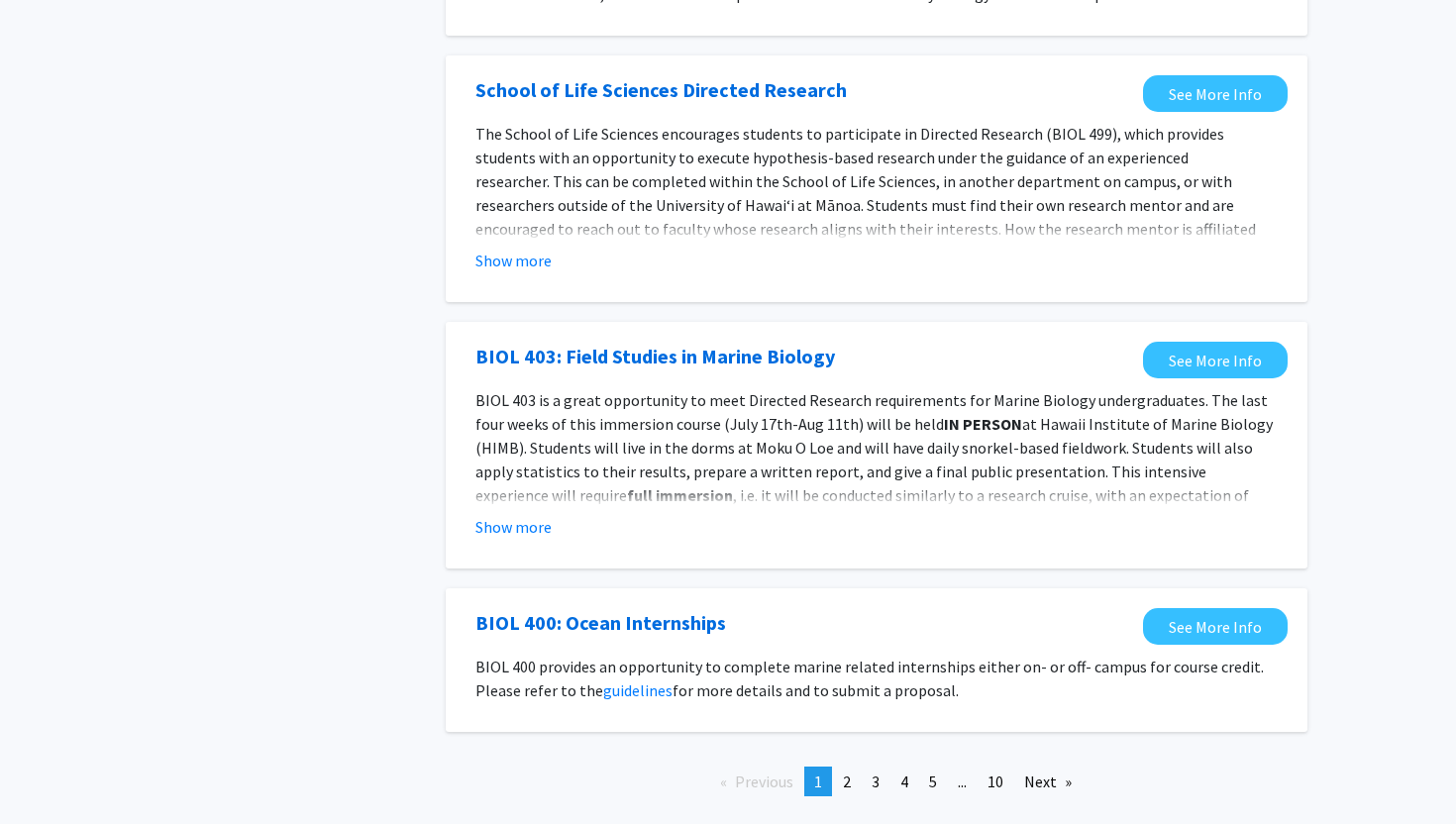 scroll, scrollTop: 2033, scrollLeft: 0, axis: vertical 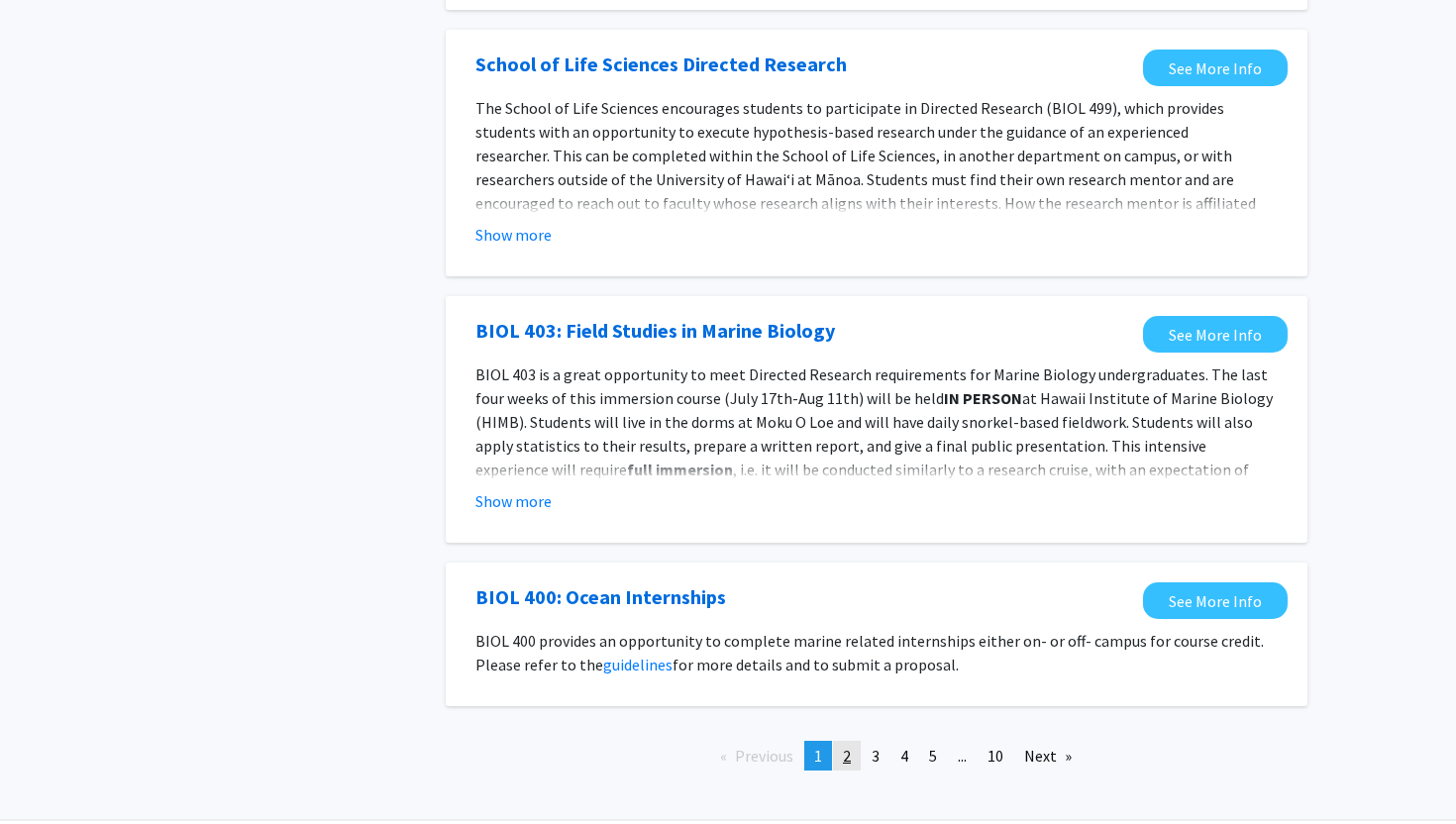 click on "2" 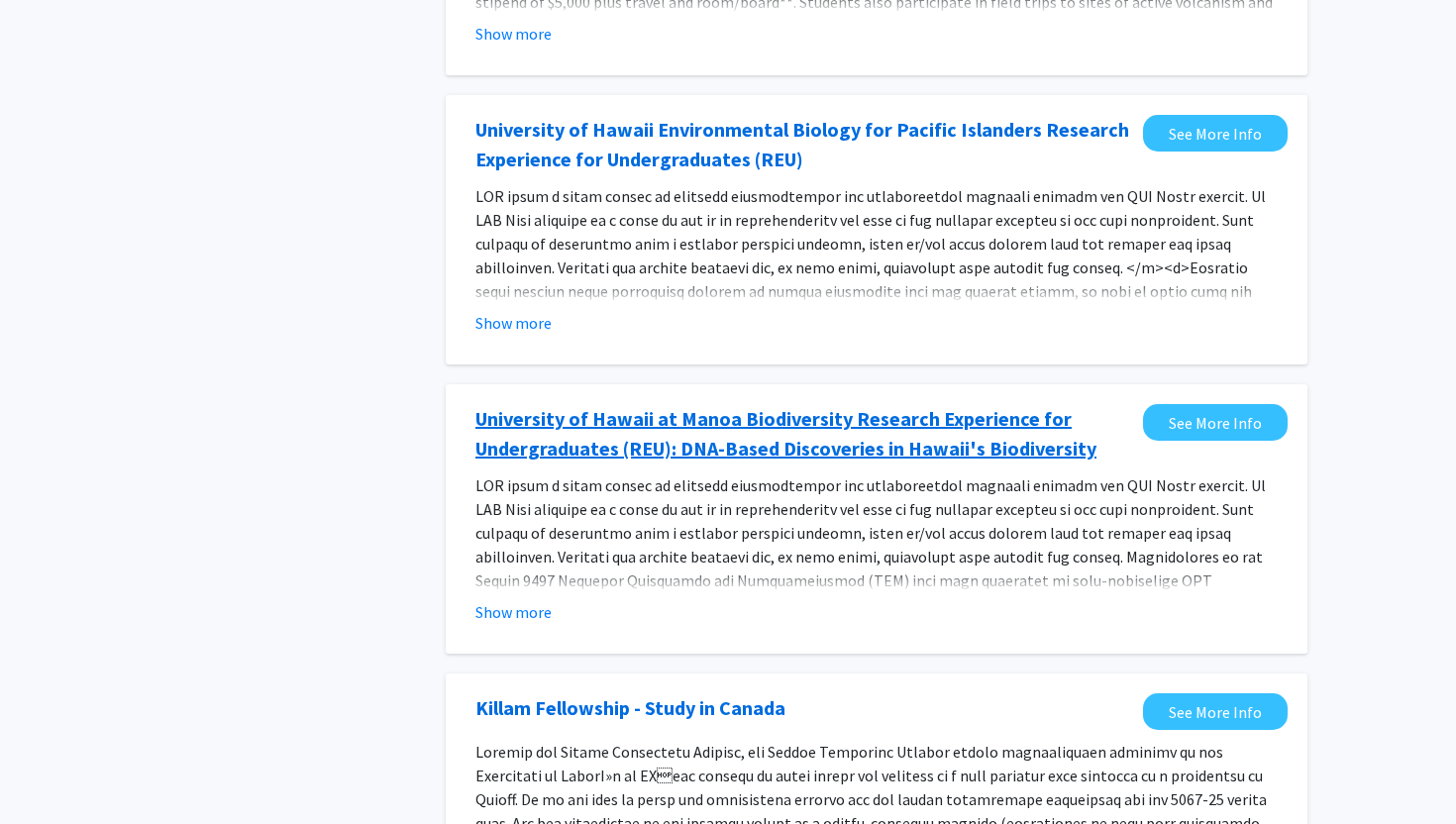 scroll, scrollTop: 736, scrollLeft: 0, axis: vertical 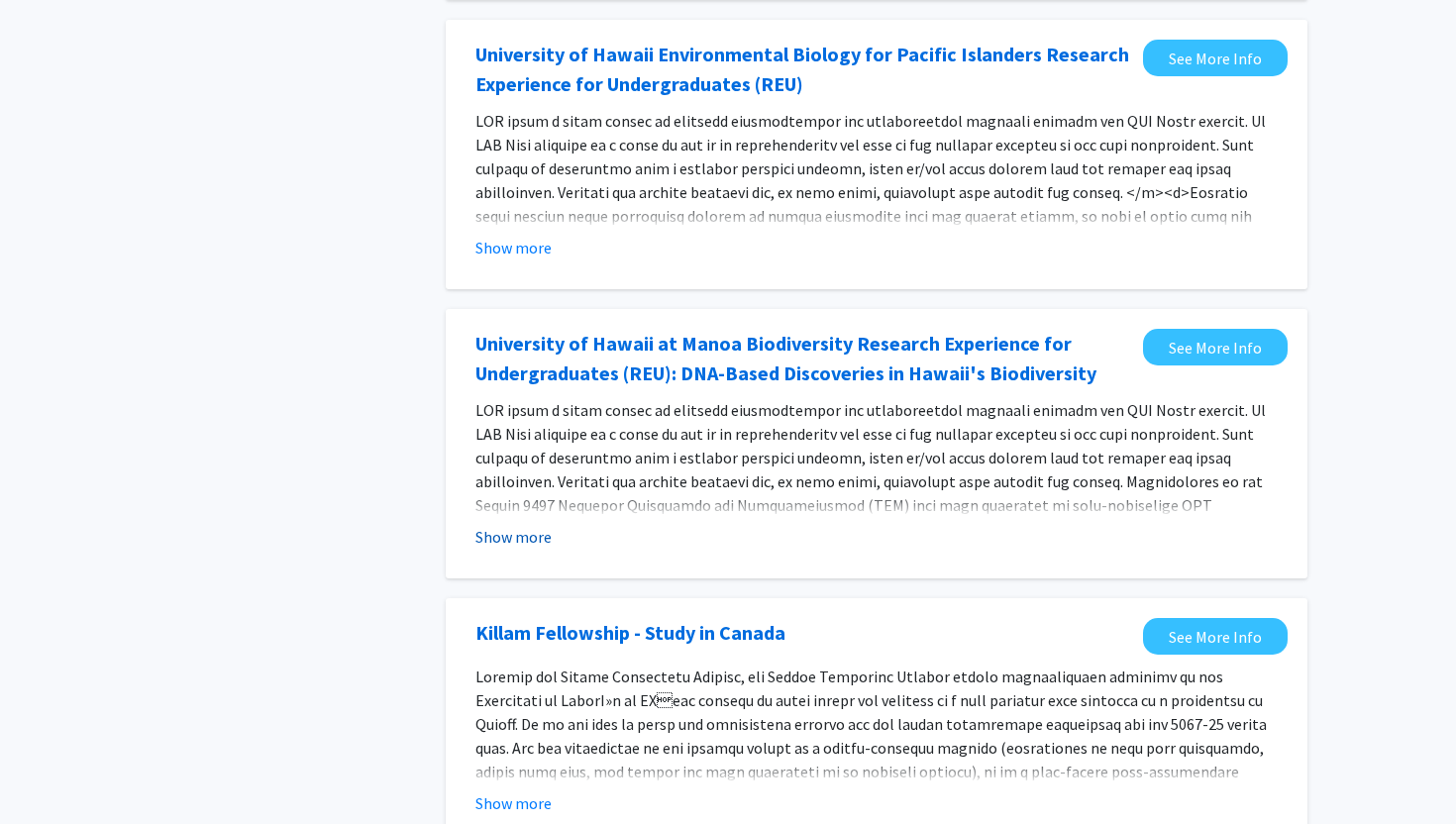 click on "Show more" 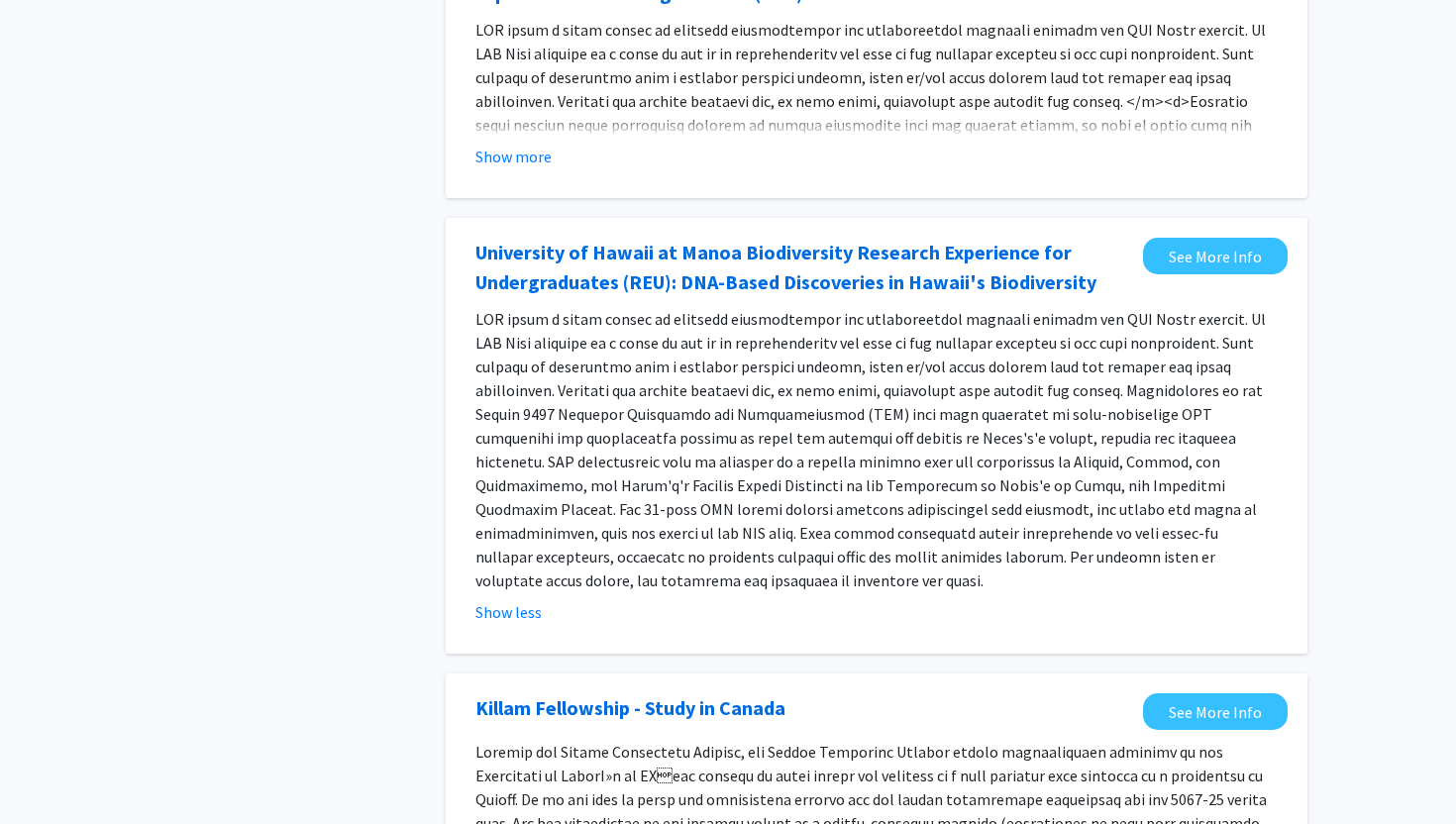scroll, scrollTop: 829, scrollLeft: 0, axis: vertical 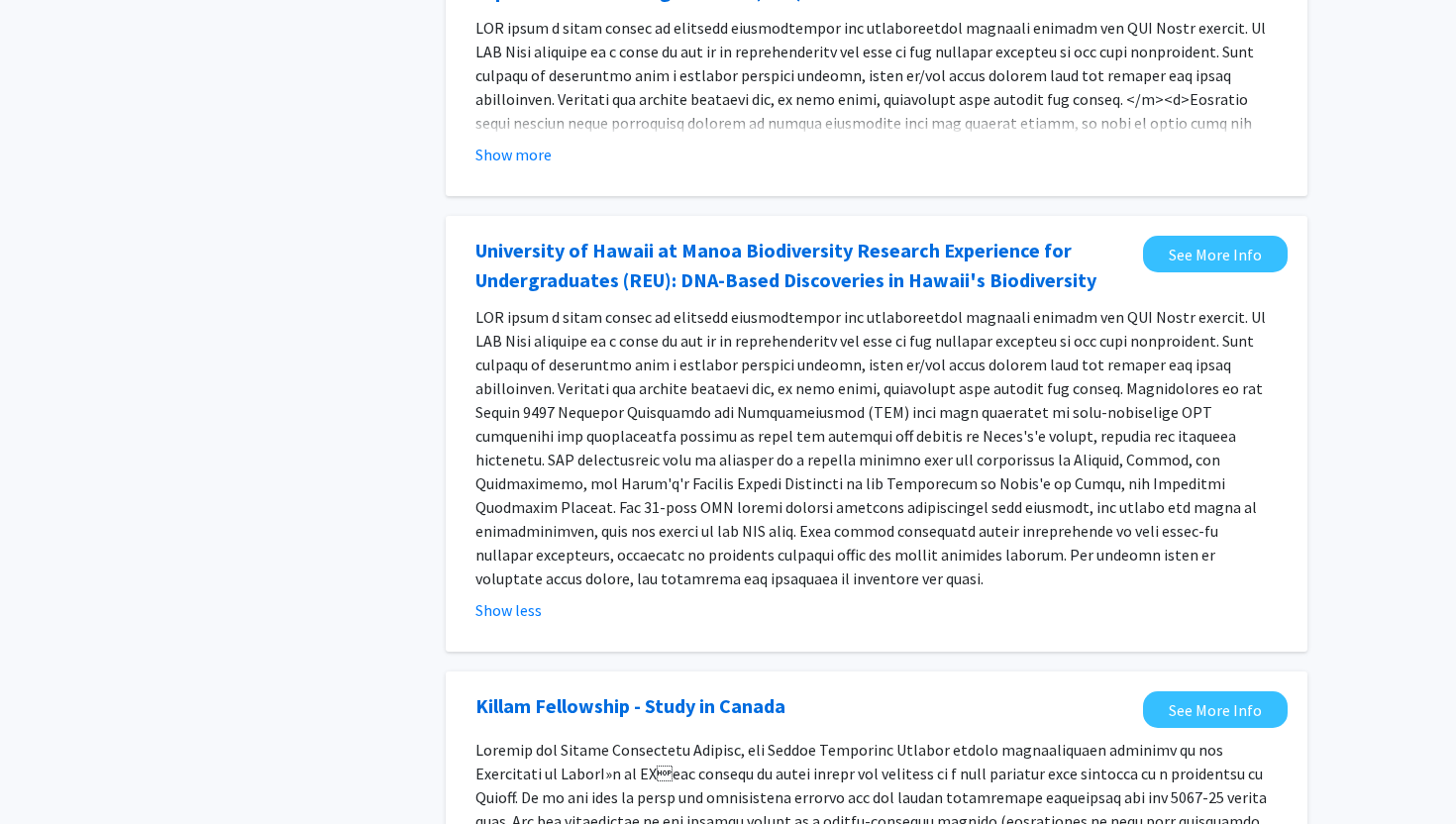 click on "See More Info" 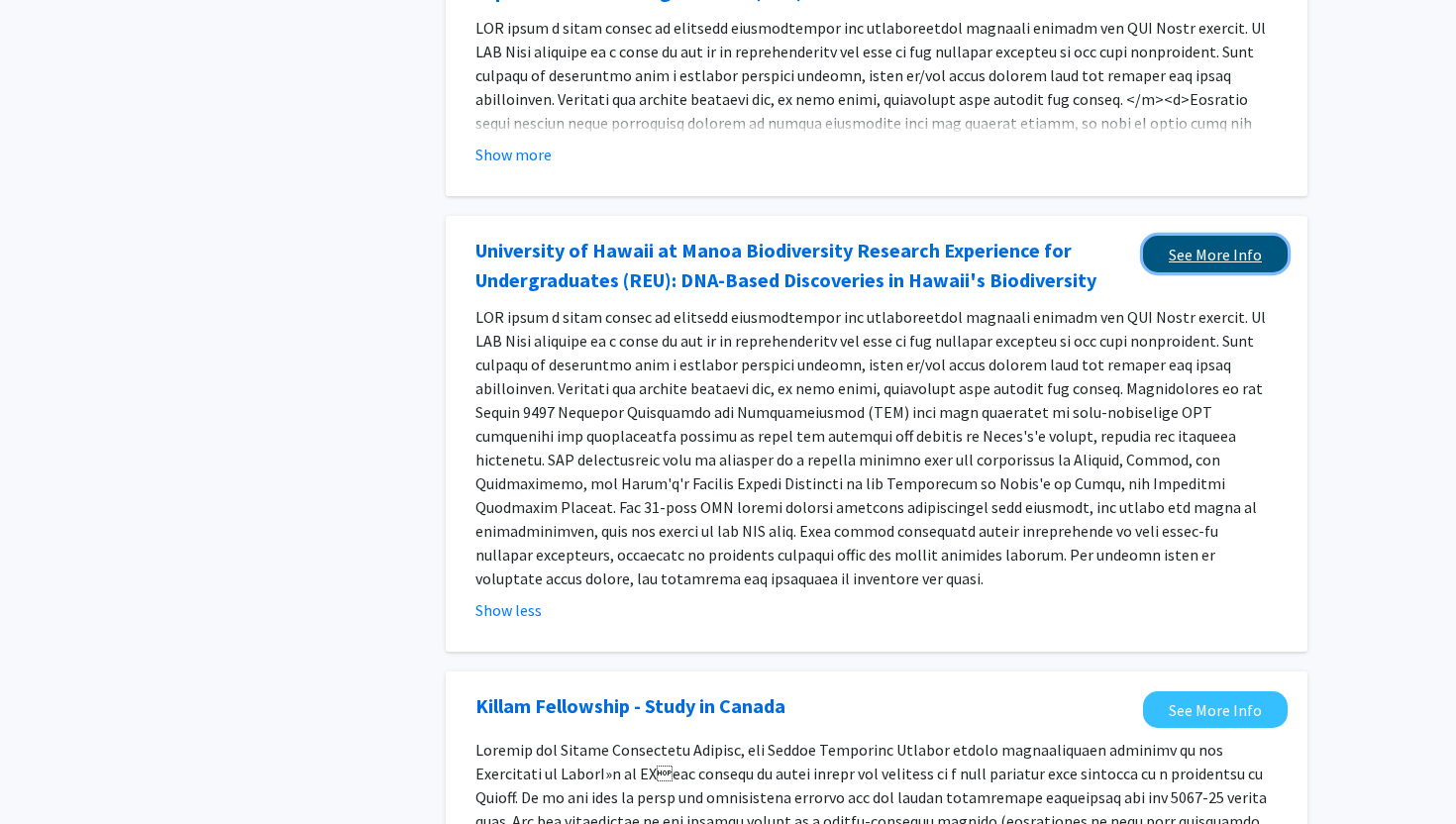 click on "See More Info" 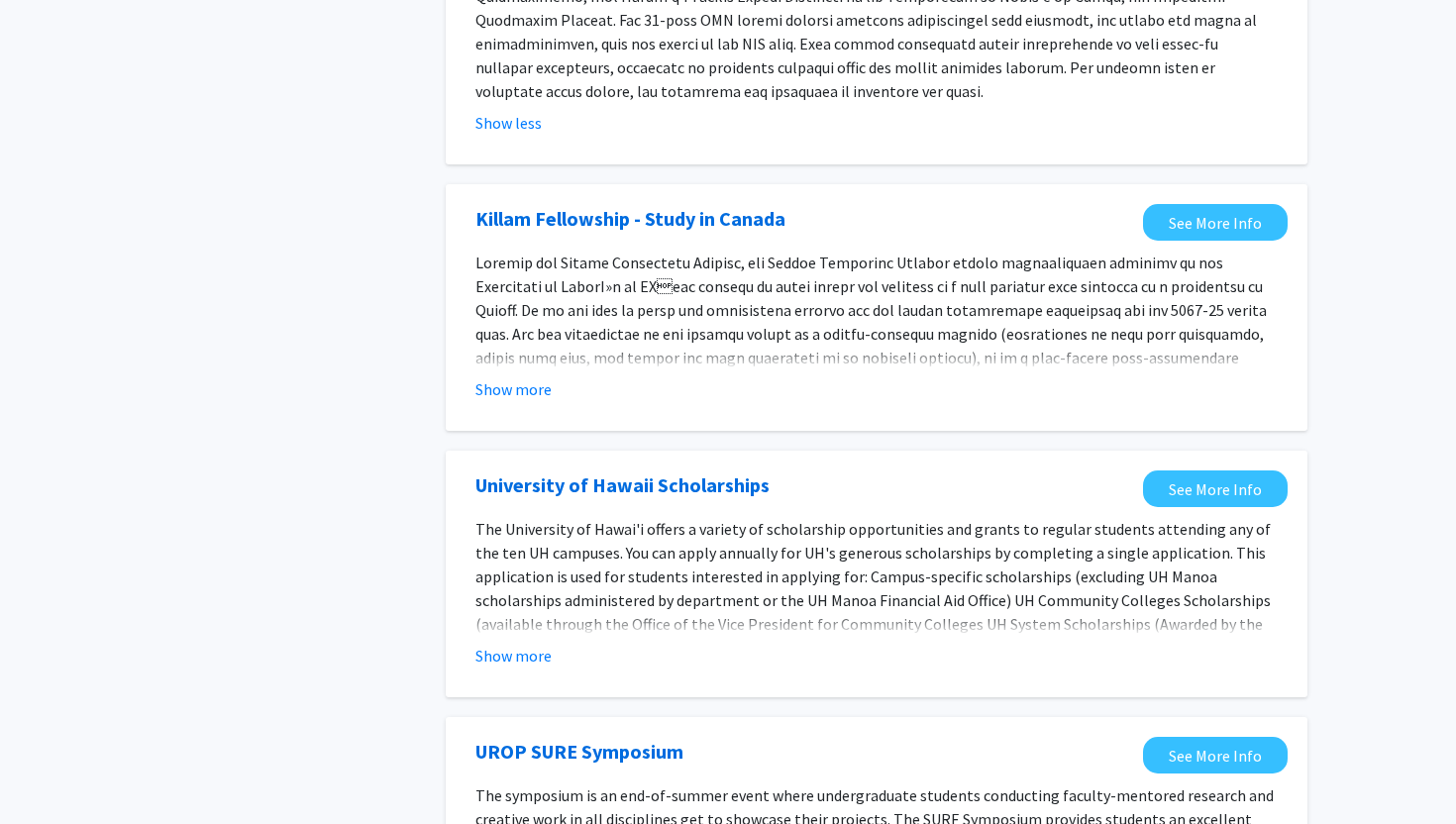 scroll, scrollTop: 1312, scrollLeft: 0, axis: vertical 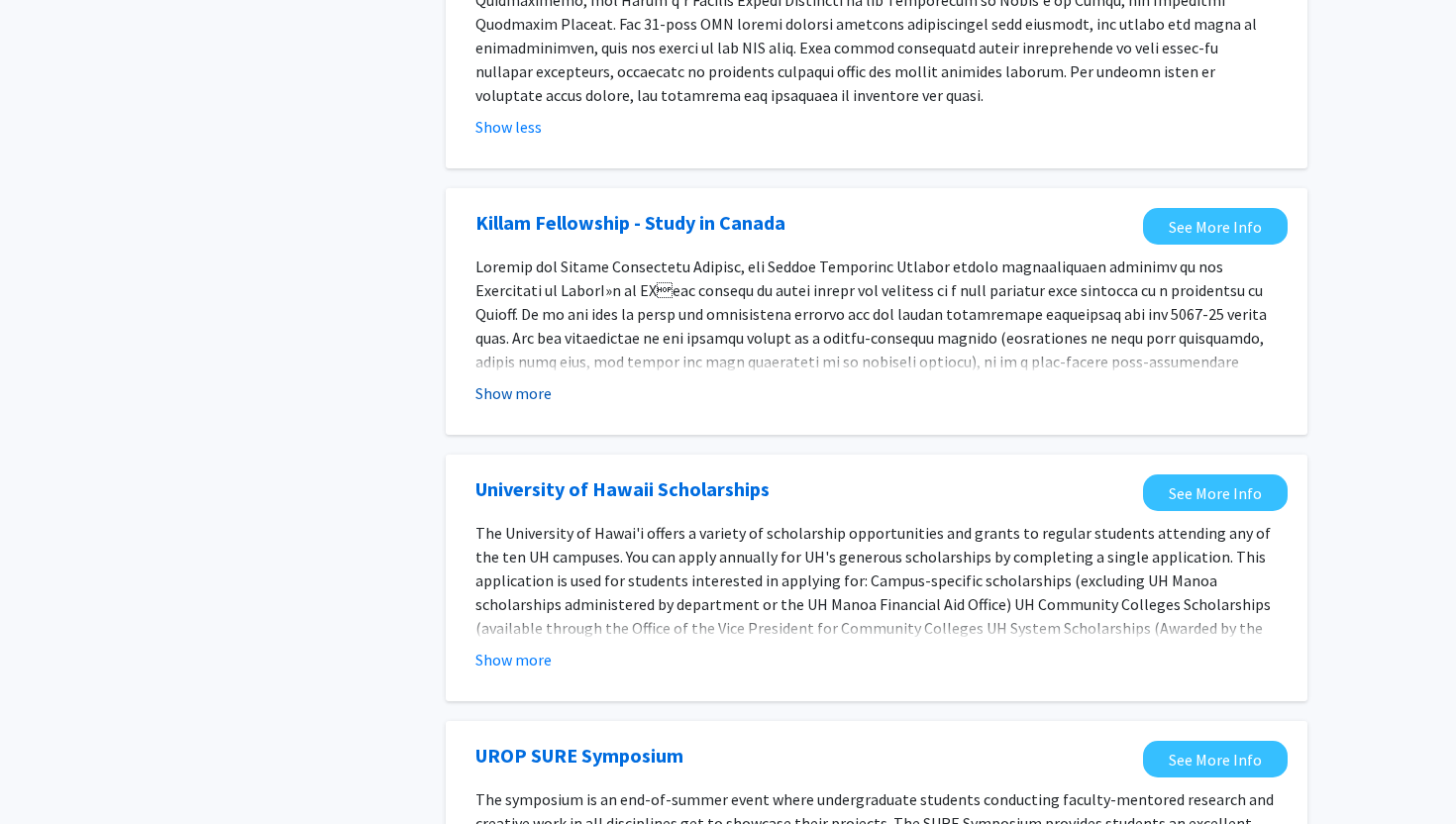 click on "Show more" 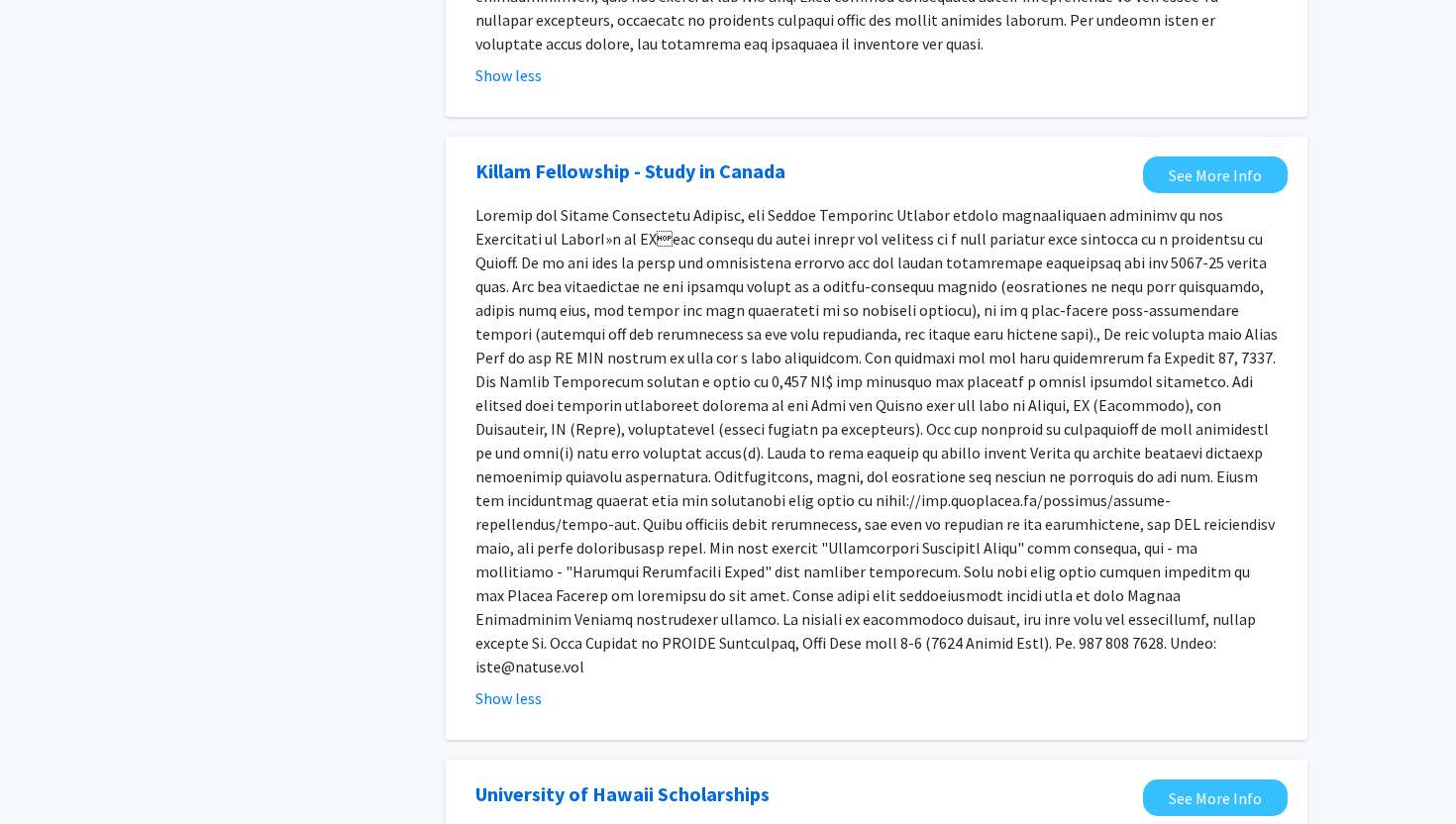 scroll, scrollTop: 1377, scrollLeft: 0, axis: vertical 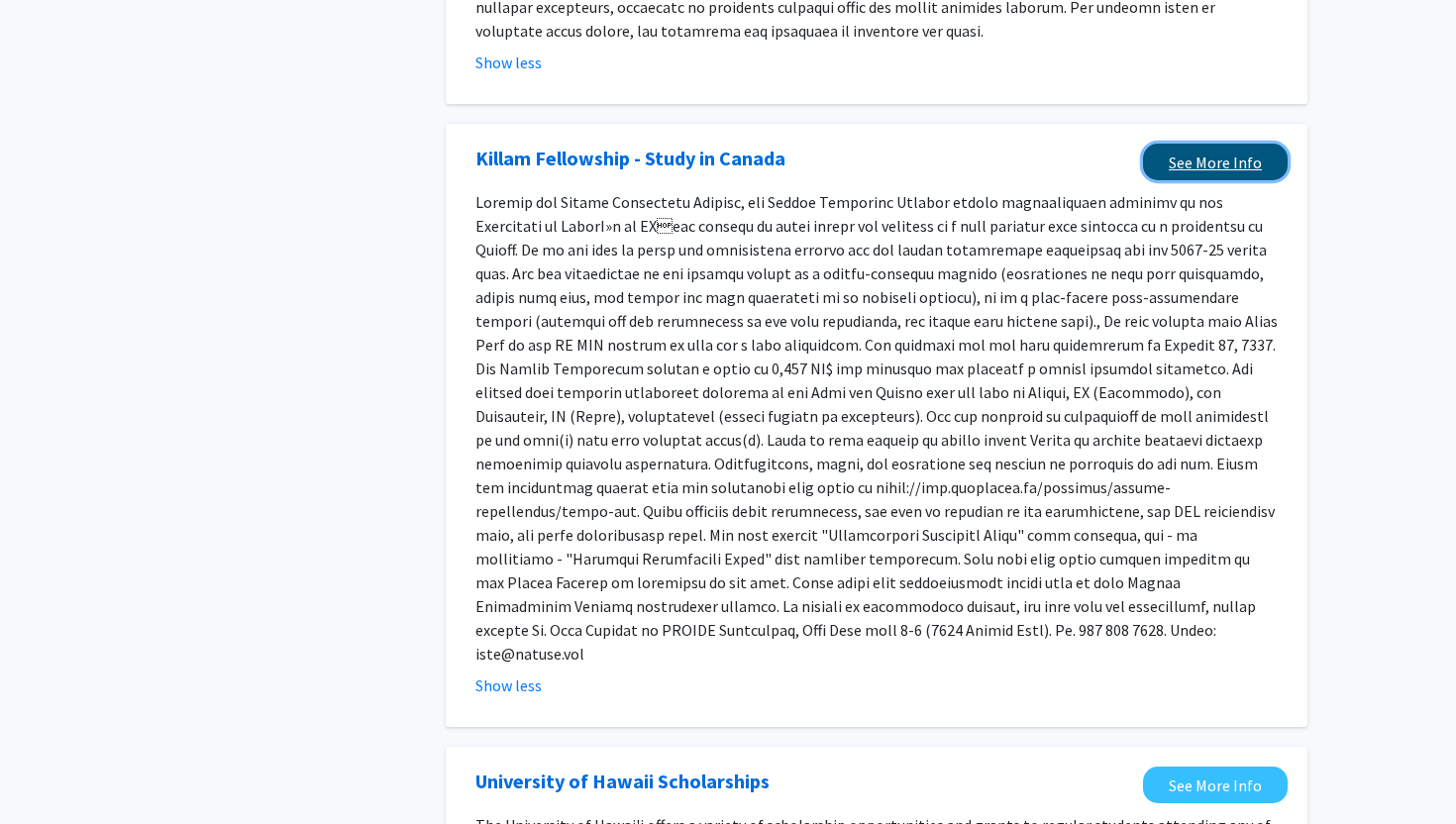 click on "See More Info" 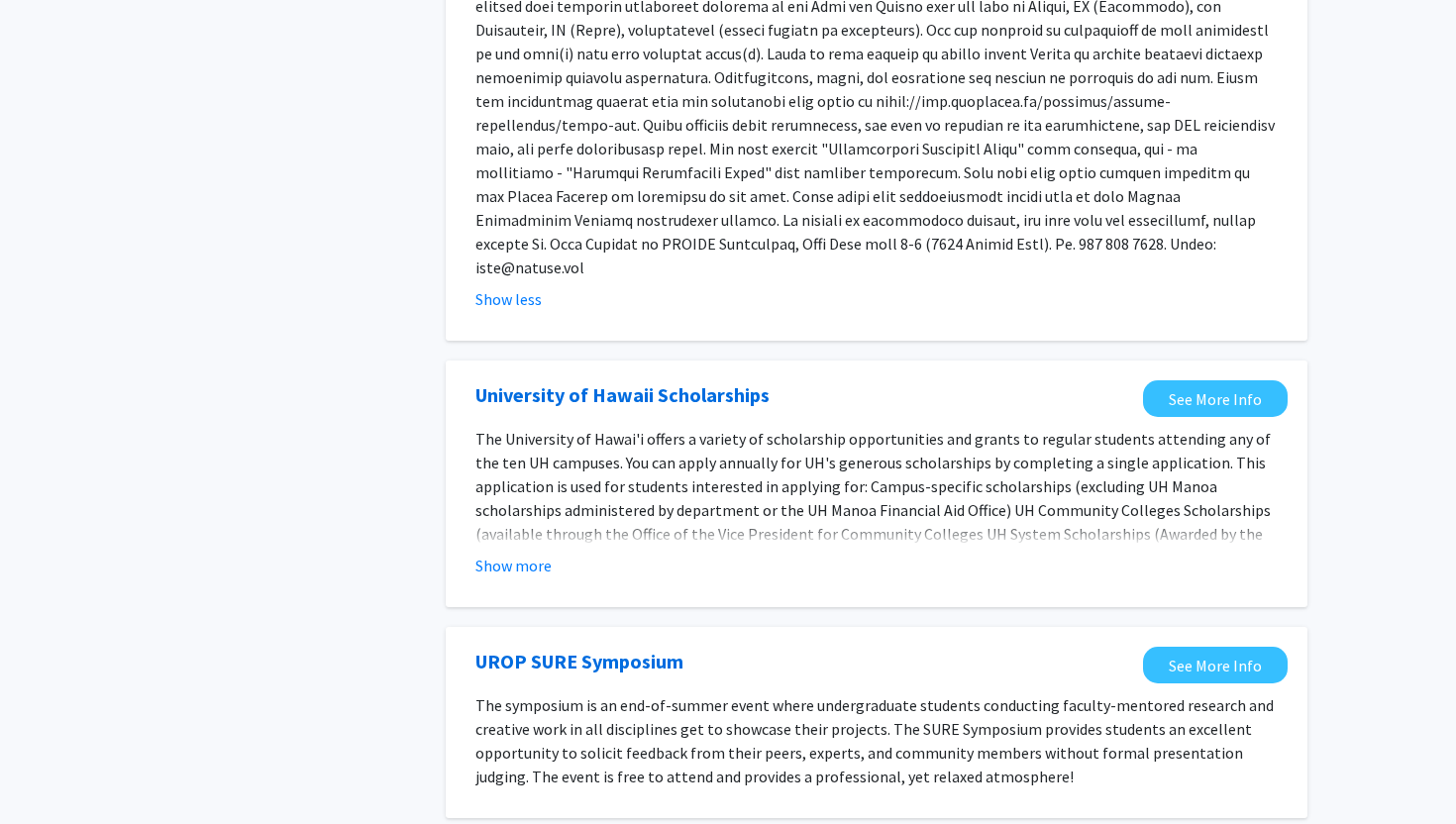 scroll, scrollTop: 1764, scrollLeft: 0, axis: vertical 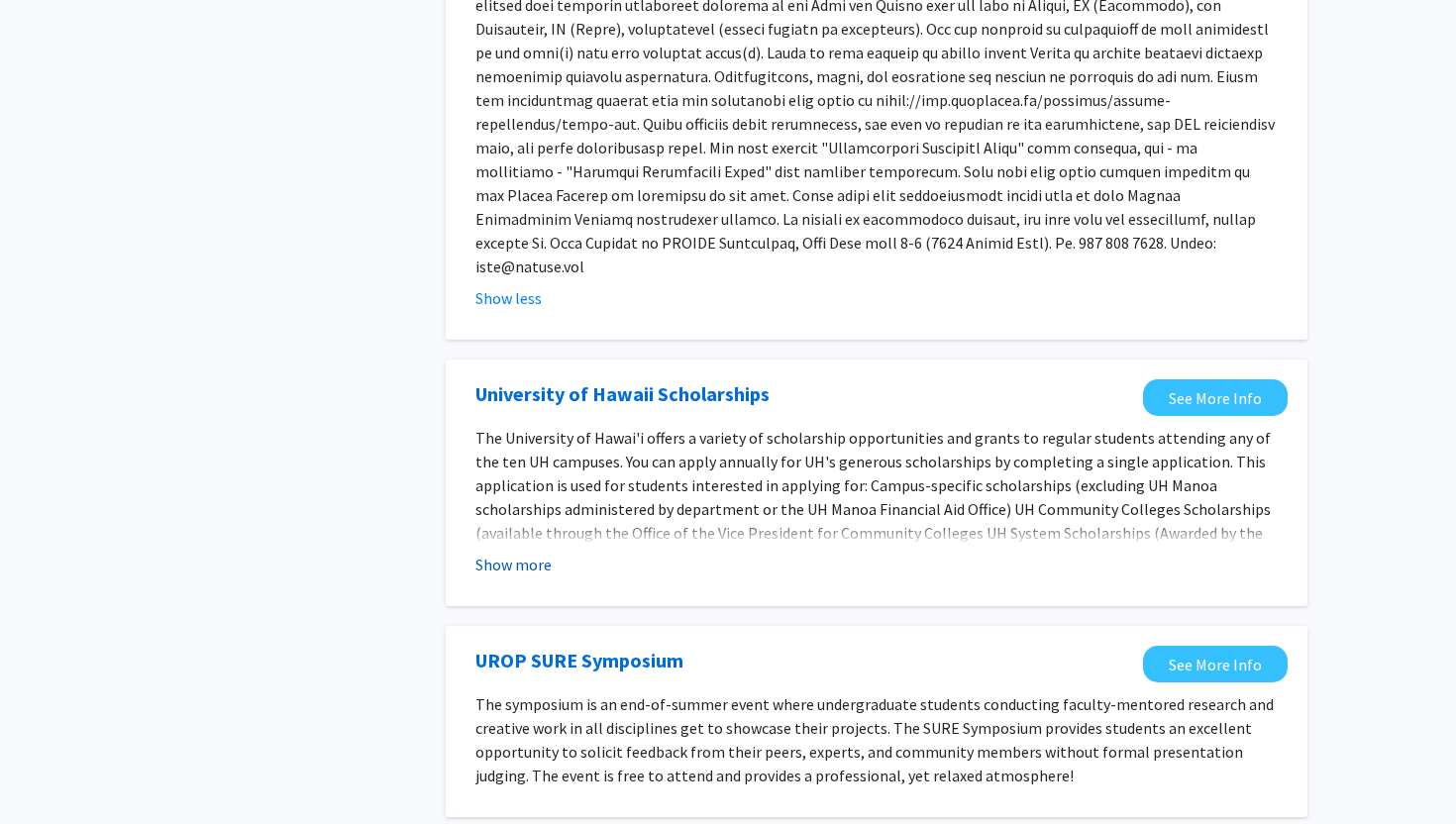 click on "Show more" 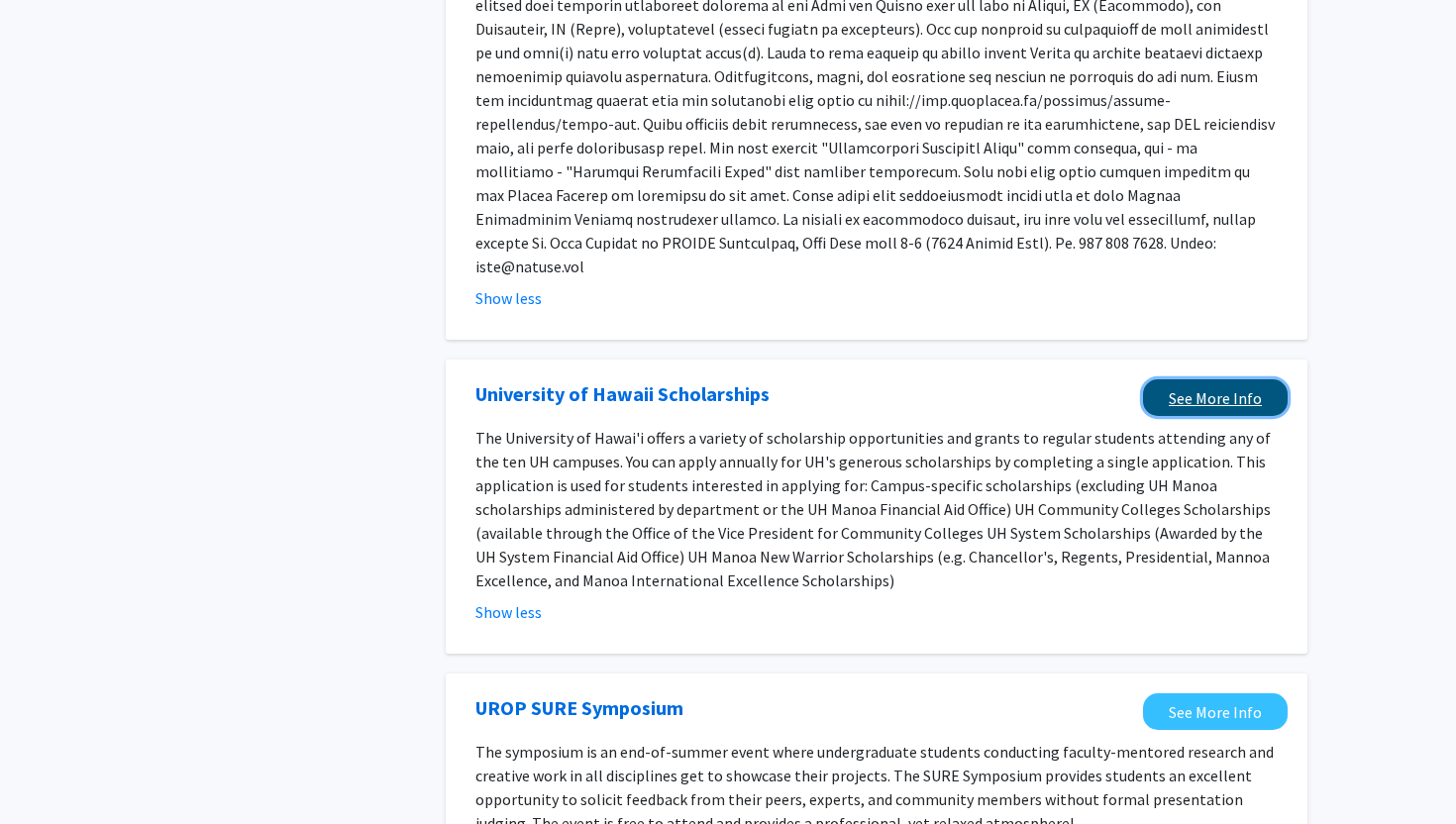 click on "See More Info" 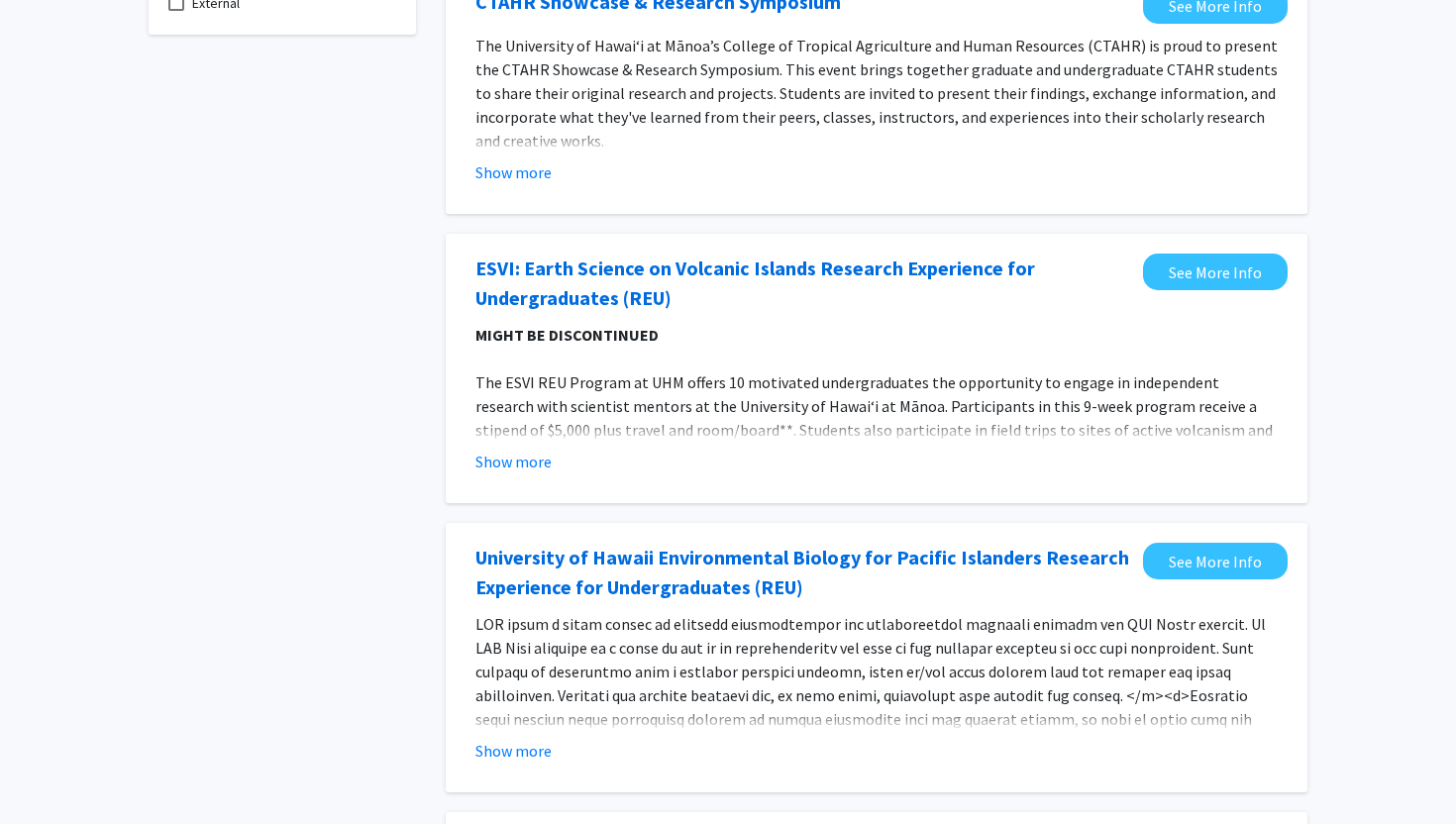 scroll, scrollTop: 0, scrollLeft: 0, axis: both 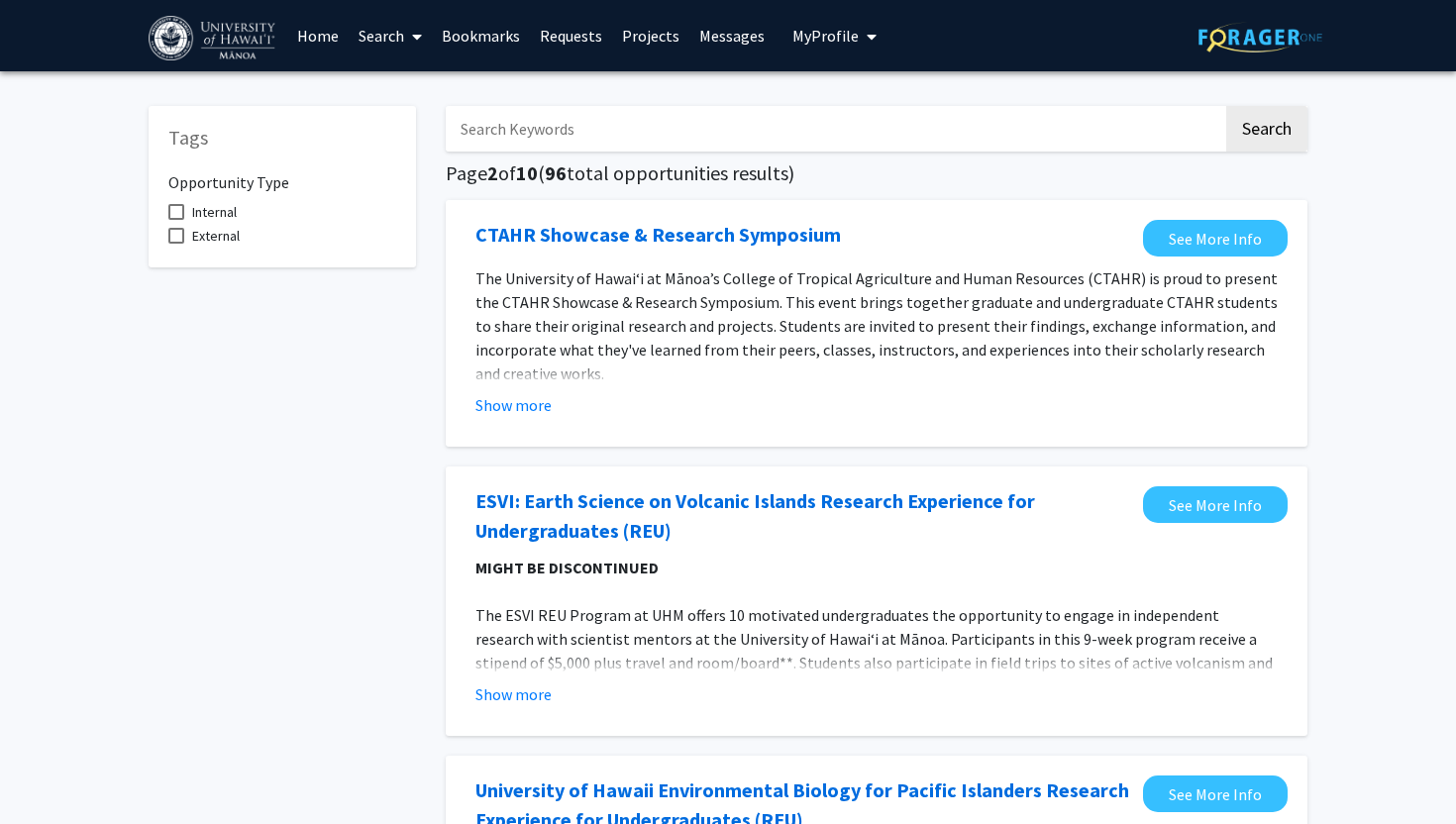 click on "Search" at bounding box center [390, 36] 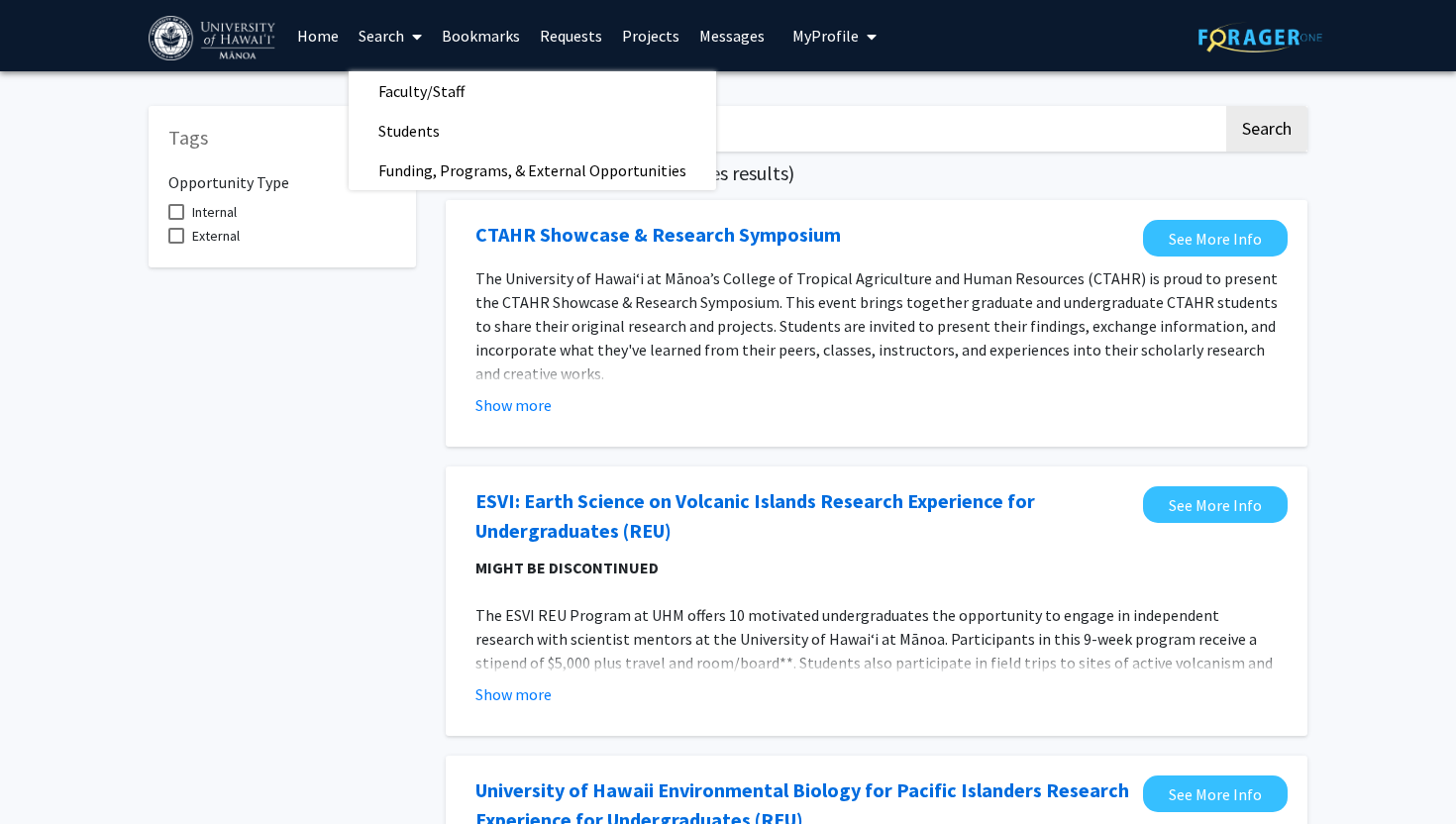 click on "Projects" at bounding box center (651, 36) 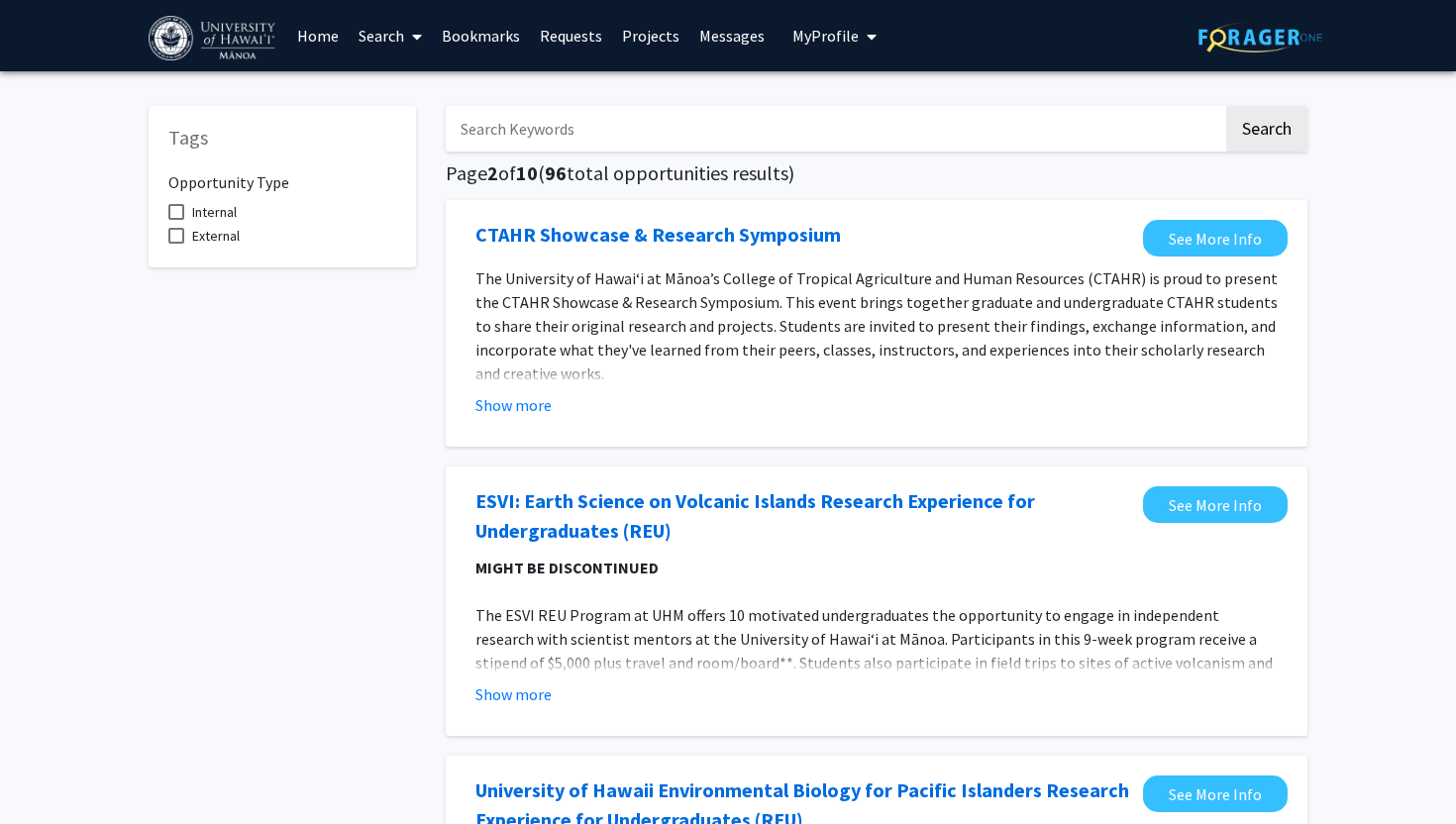 click on "Projects" at bounding box center [651, 36] 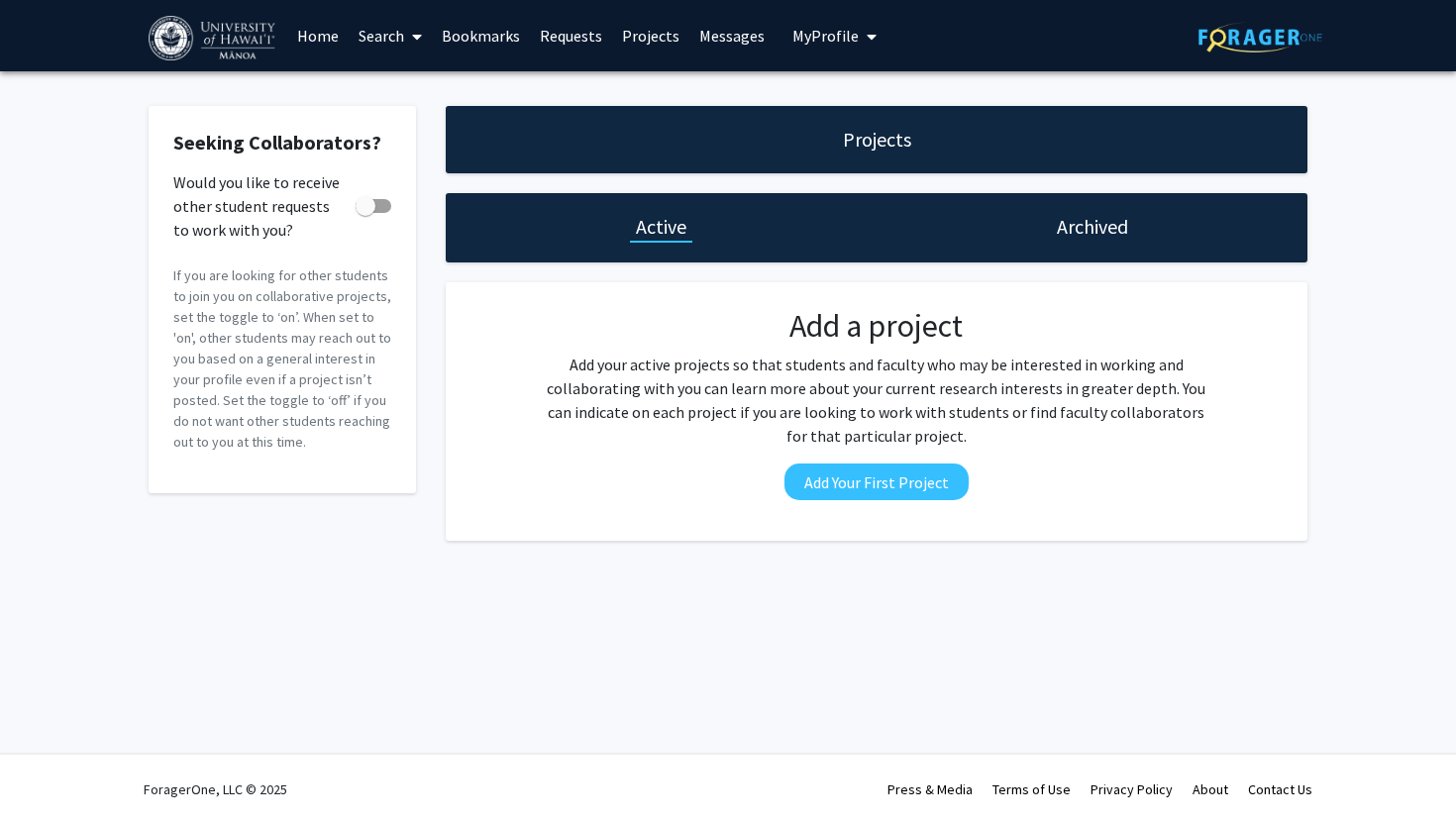 click on "Search" at bounding box center (390, 36) 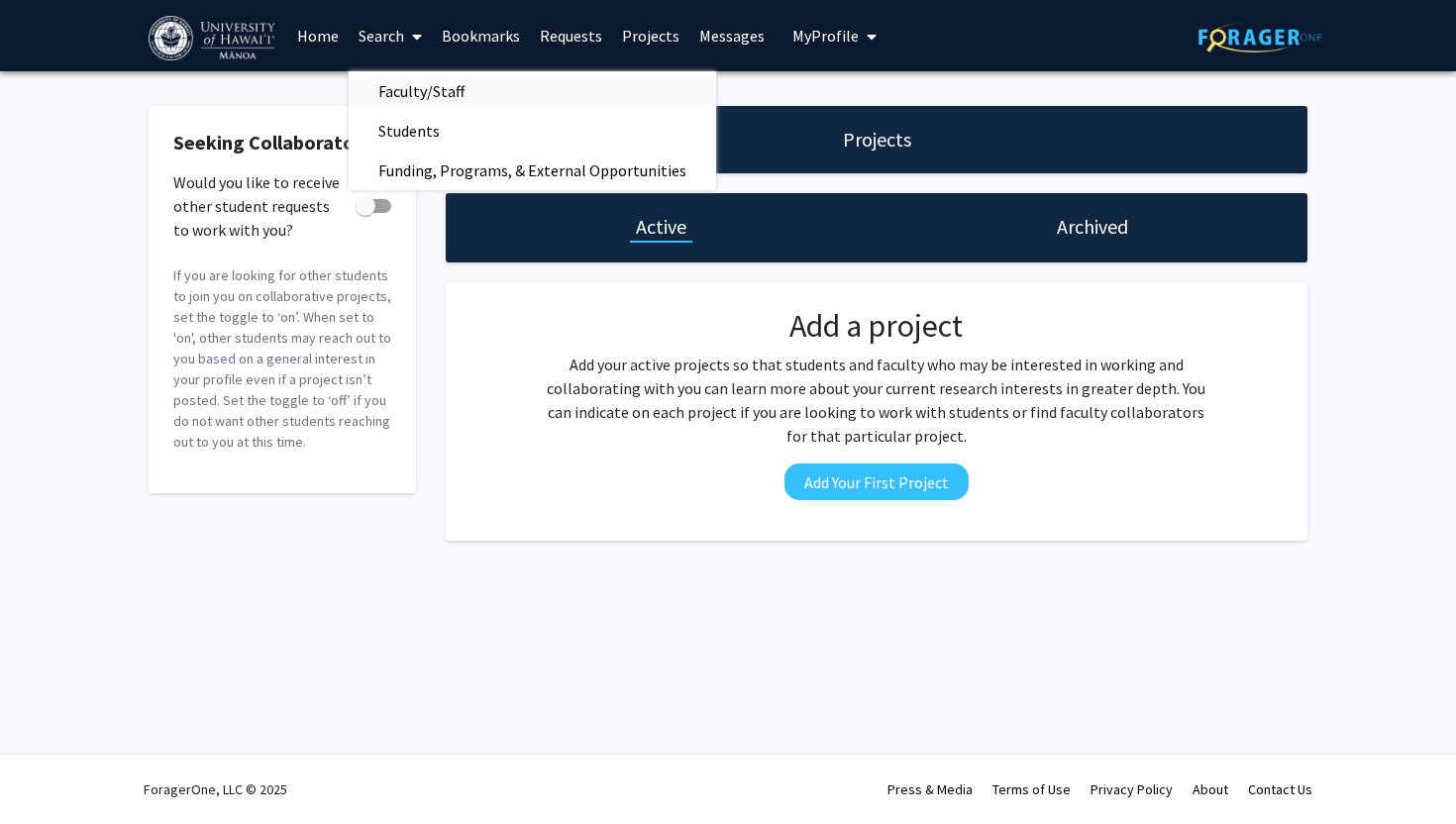 click on "Faculty/Staff" at bounding box center (421, 91) 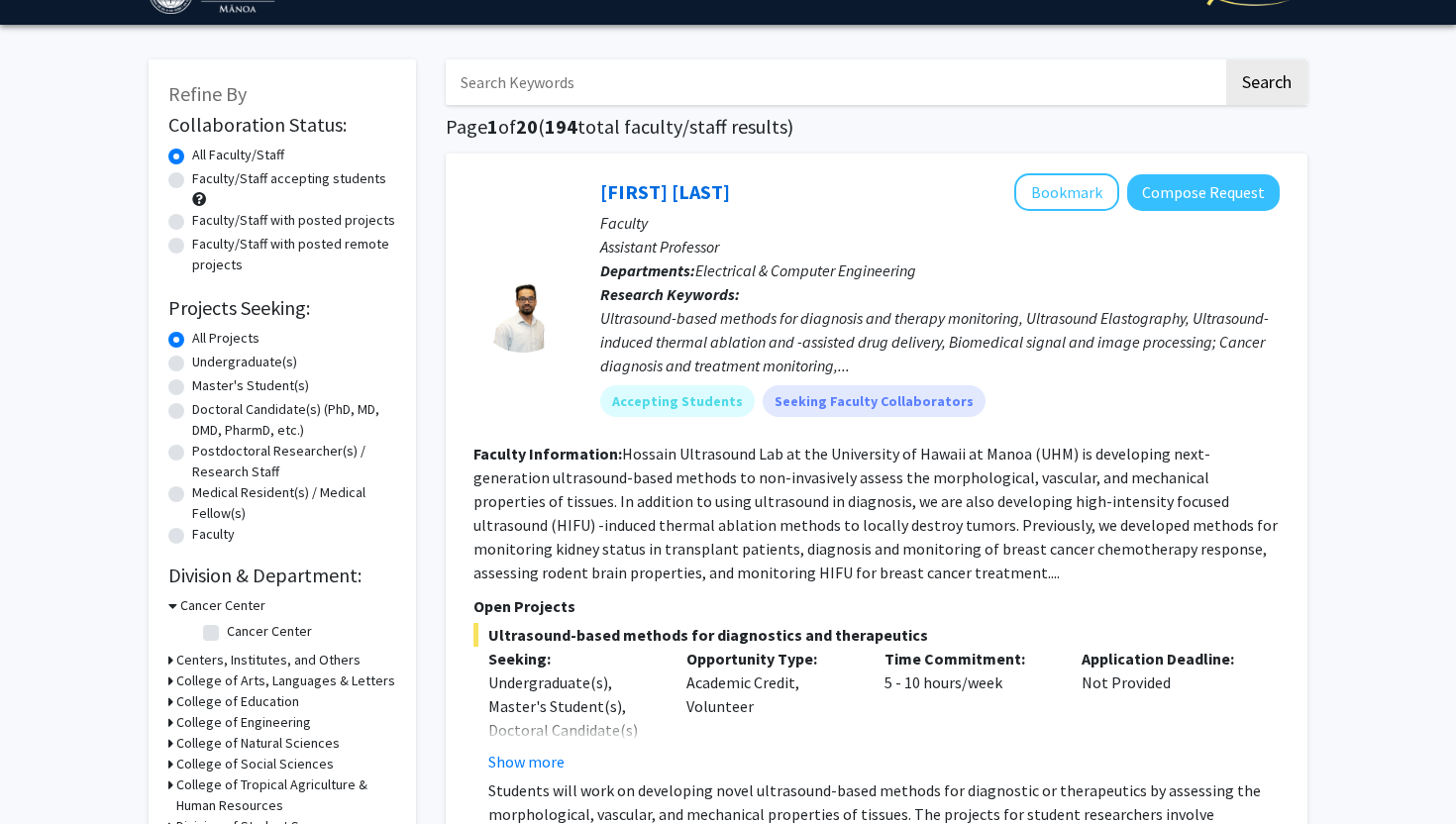 scroll, scrollTop: 71, scrollLeft: 0, axis: vertical 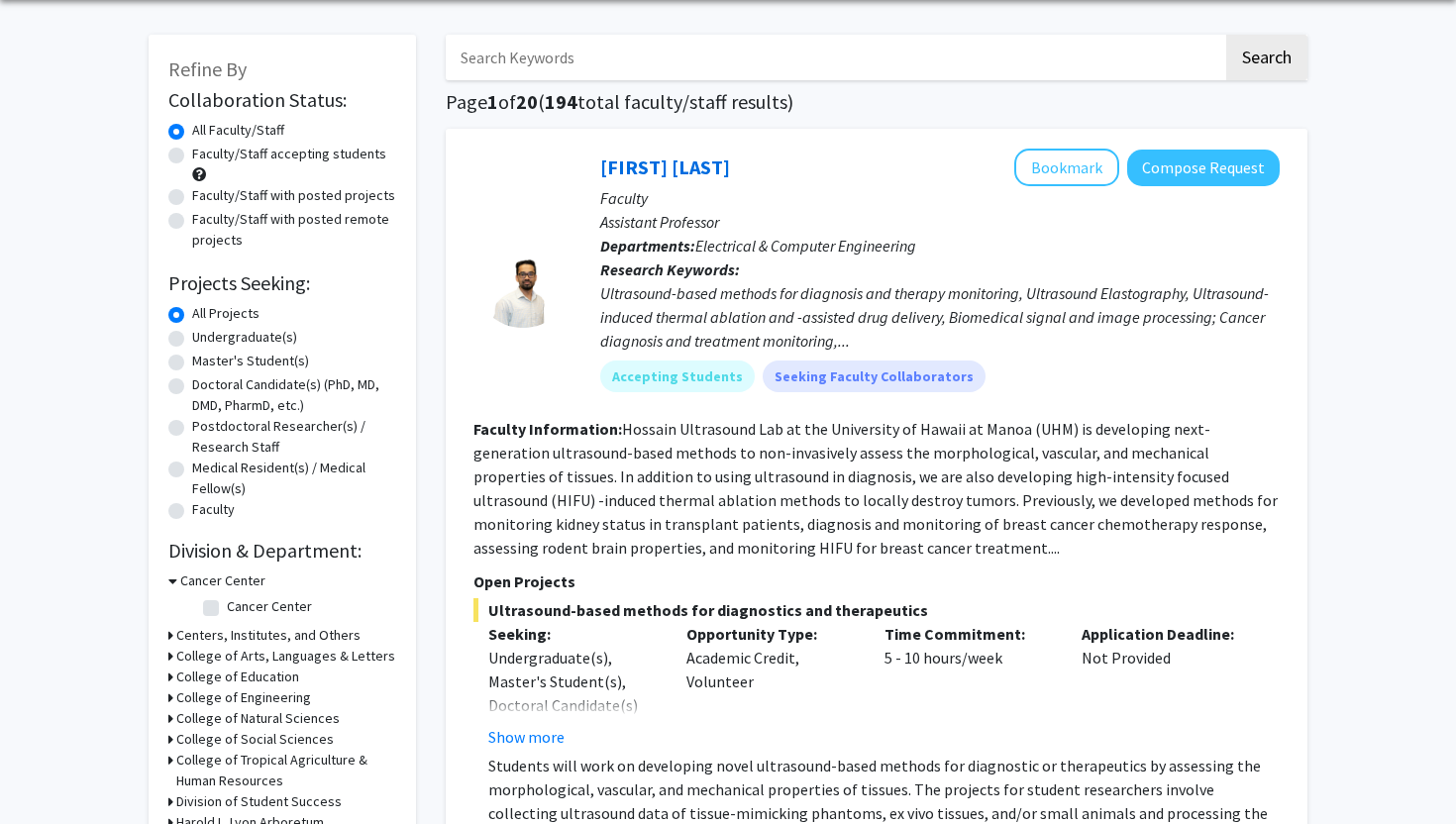 click on "Undergraduate(s)" 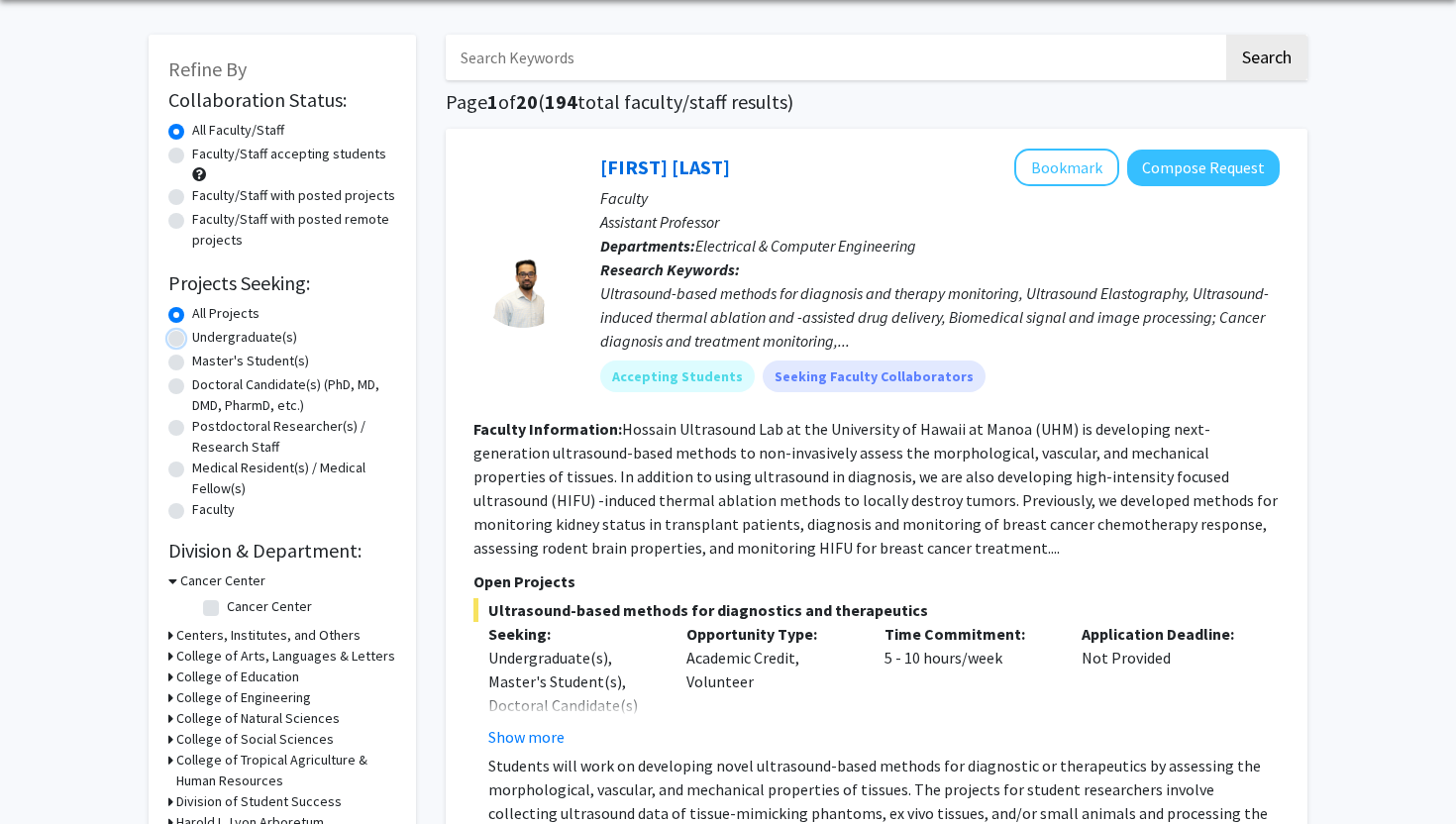 click on "Undergraduate(s)" at bounding box center (198, 333) 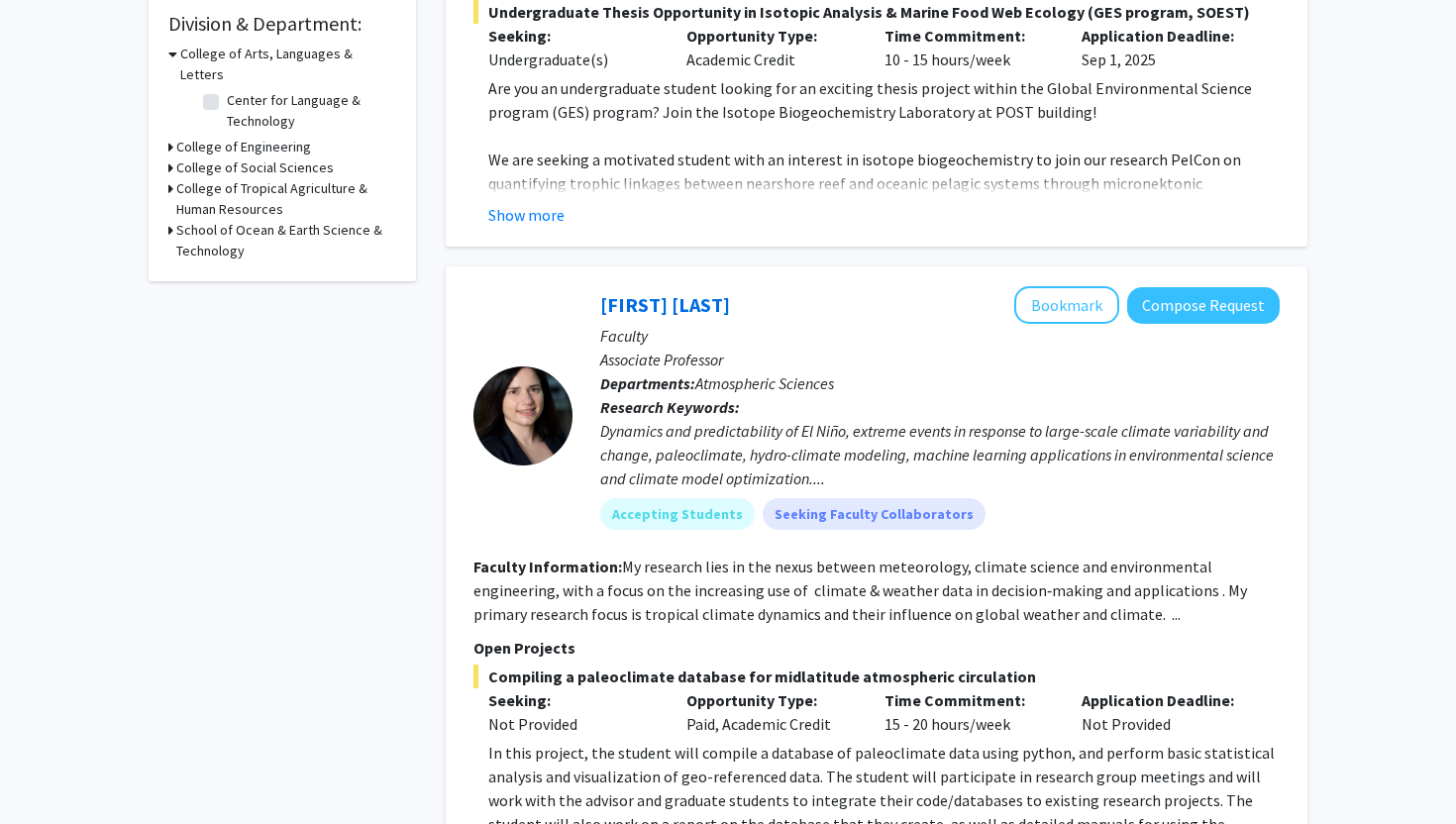 scroll, scrollTop: 740, scrollLeft: 0, axis: vertical 